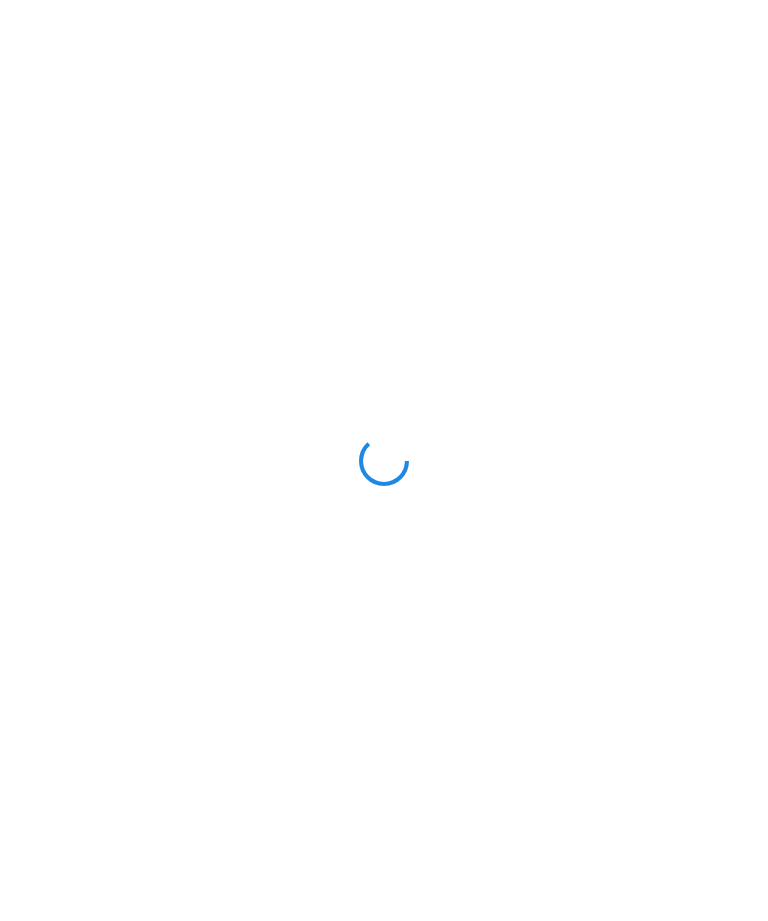 scroll, scrollTop: 0, scrollLeft: 0, axis: both 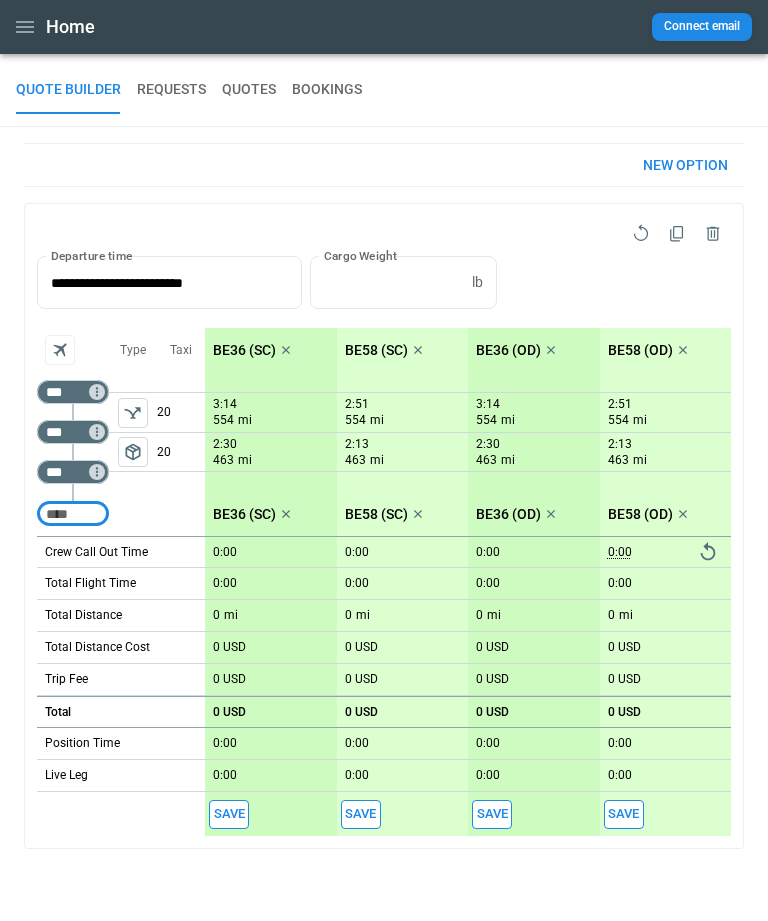 type on "**********" 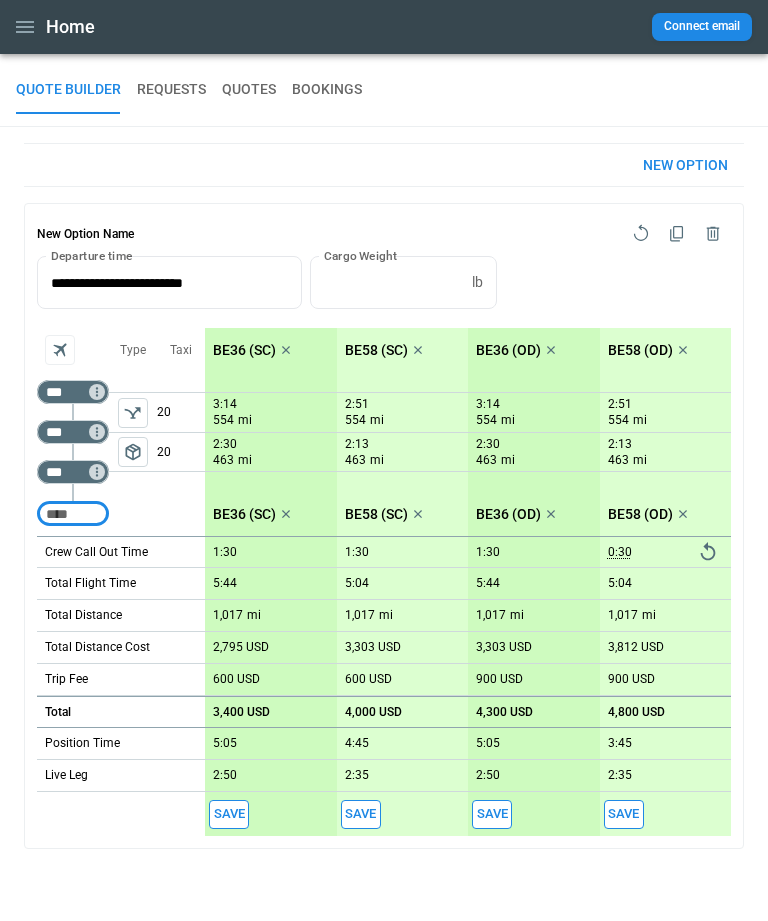 click on "***" at bounding box center (69, 392) 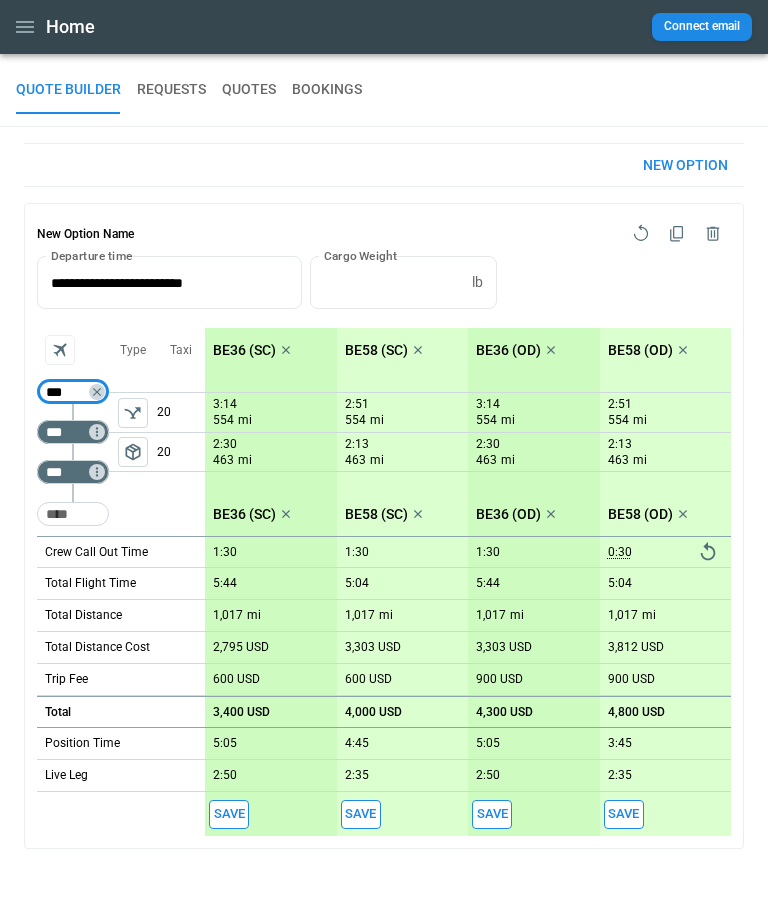 click on "**********" at bounding box center [384, 526] 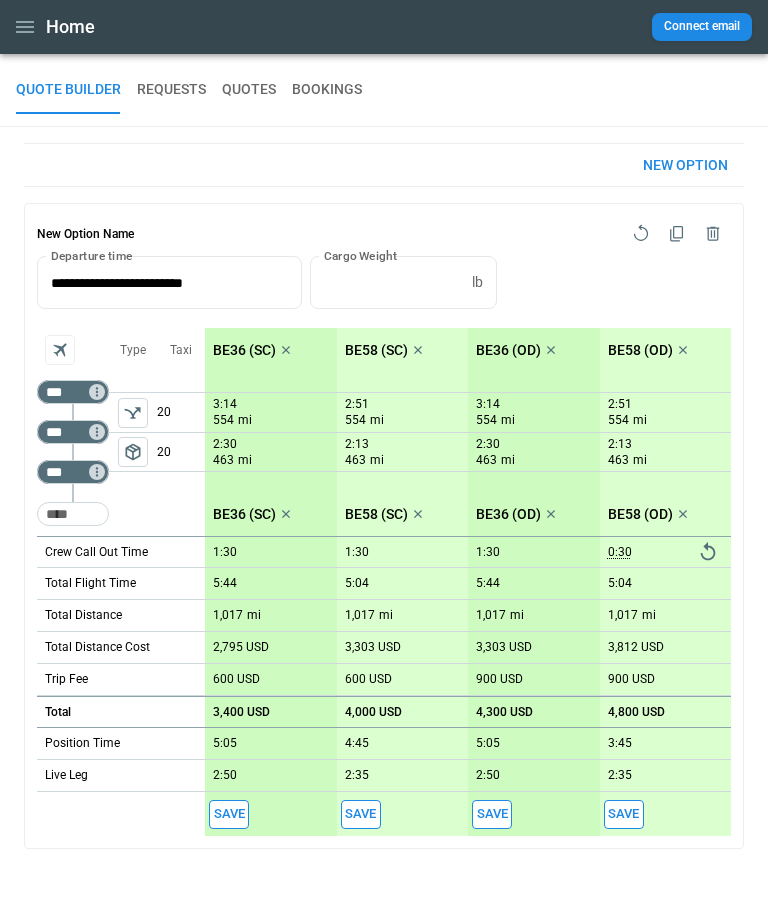 click 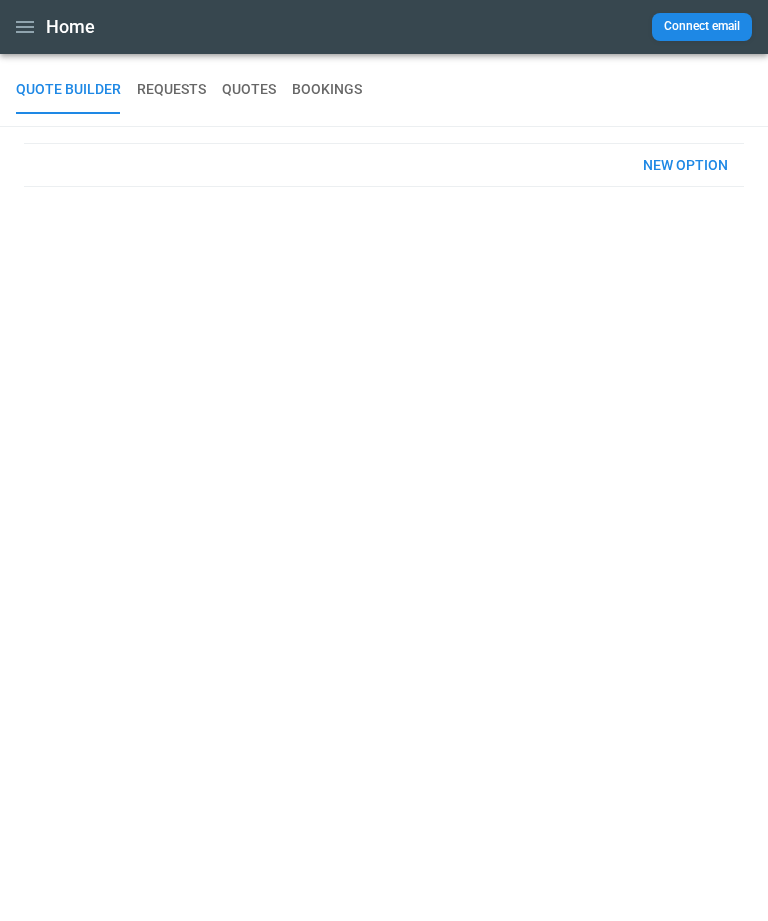 click on "New Option" at bounding box center [685, 165] 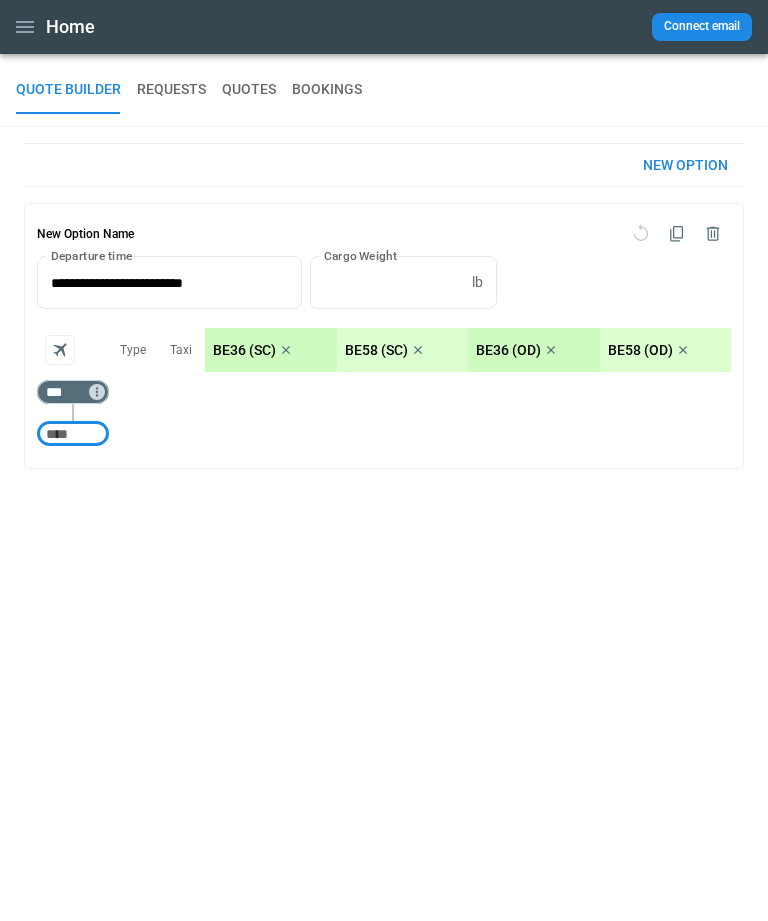 click on "***" at bounding box center [69, 392] 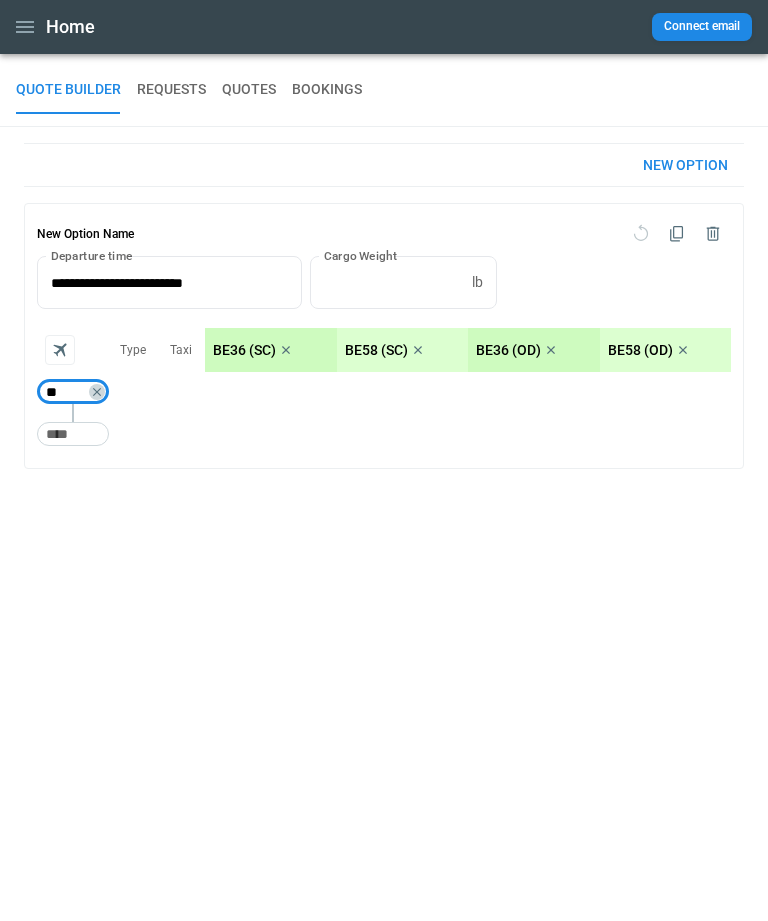 type on "***" 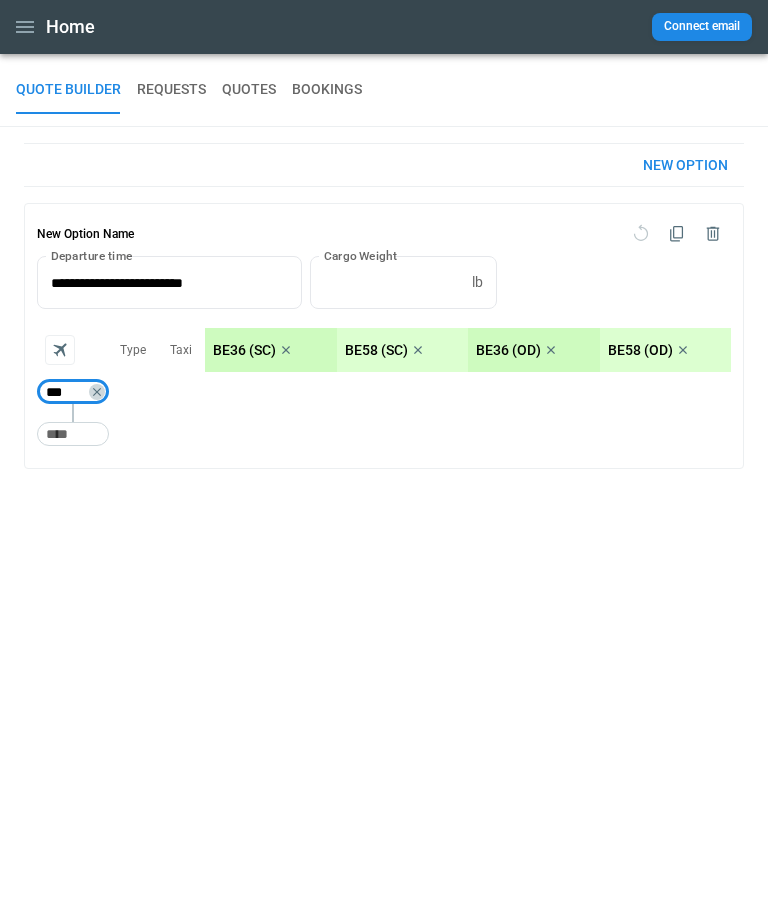 click at bounding box center (73, 434) 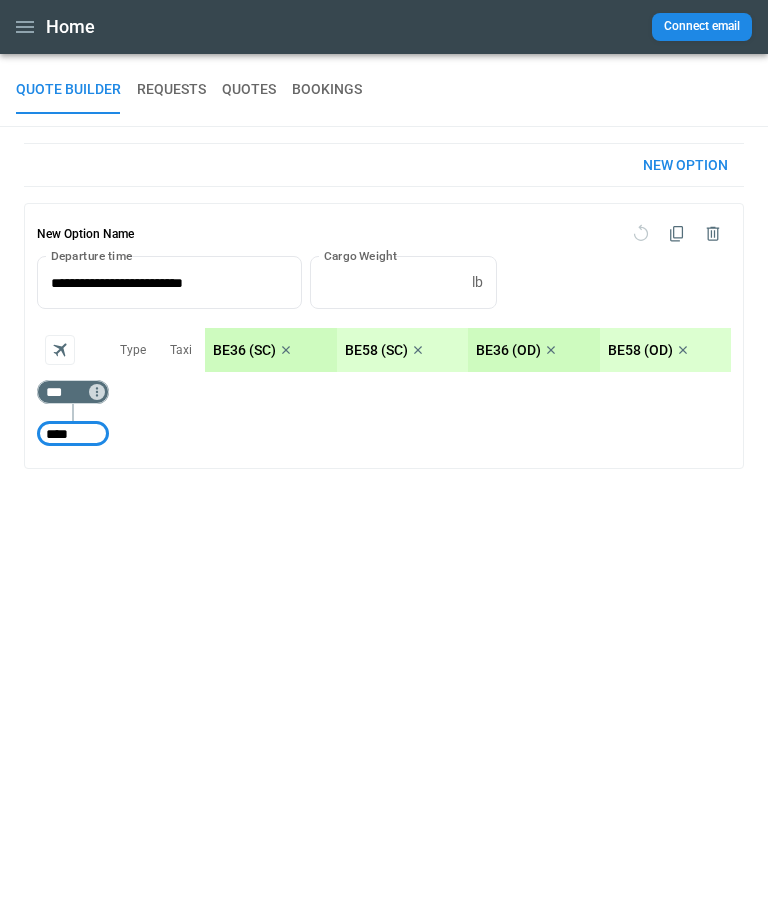 type on "***" 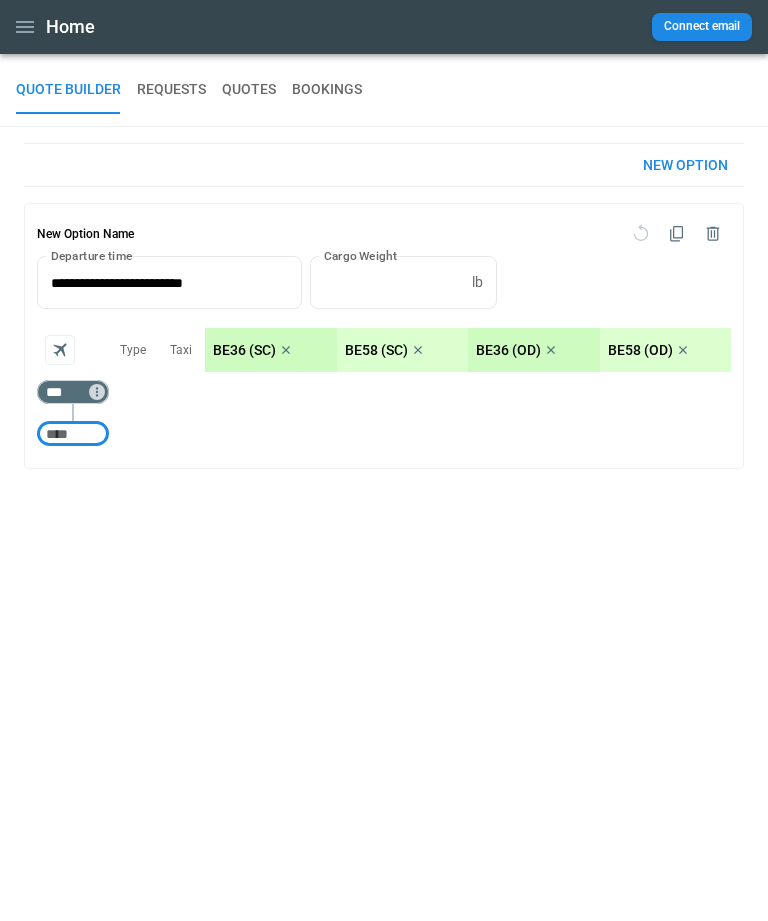 click at bounding box center (73, 434) 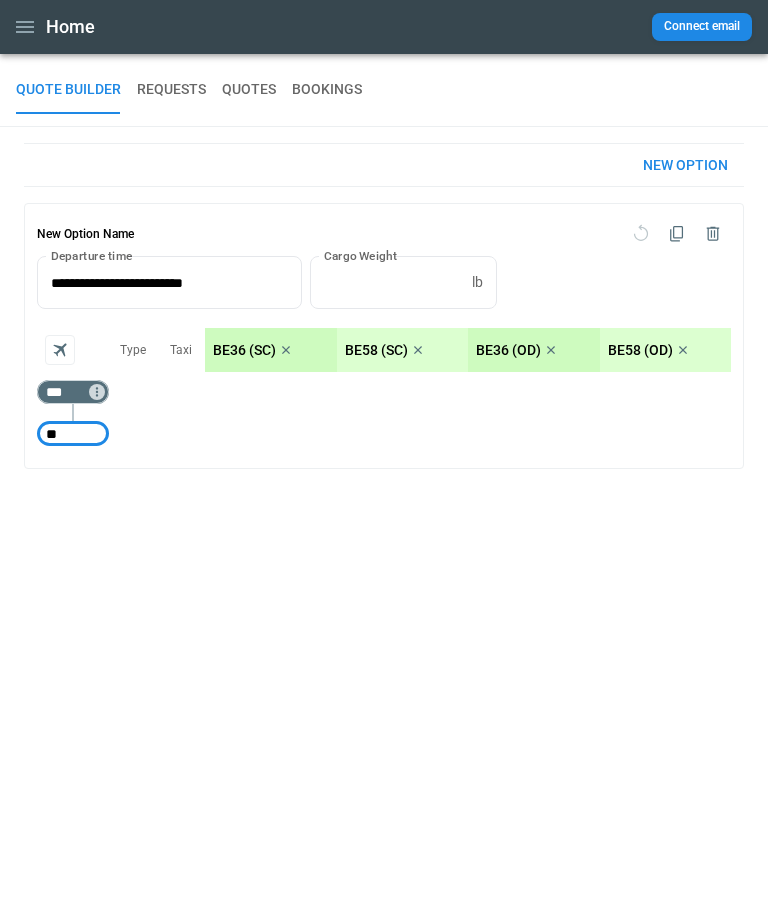 type on "***" 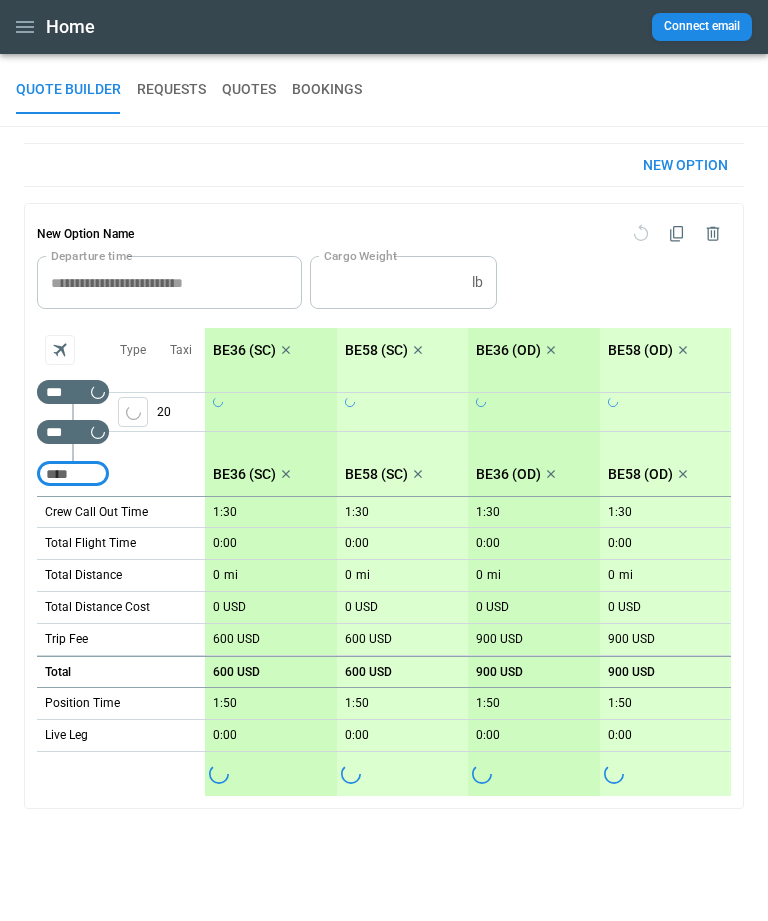 click at bounding box center (73, 474) 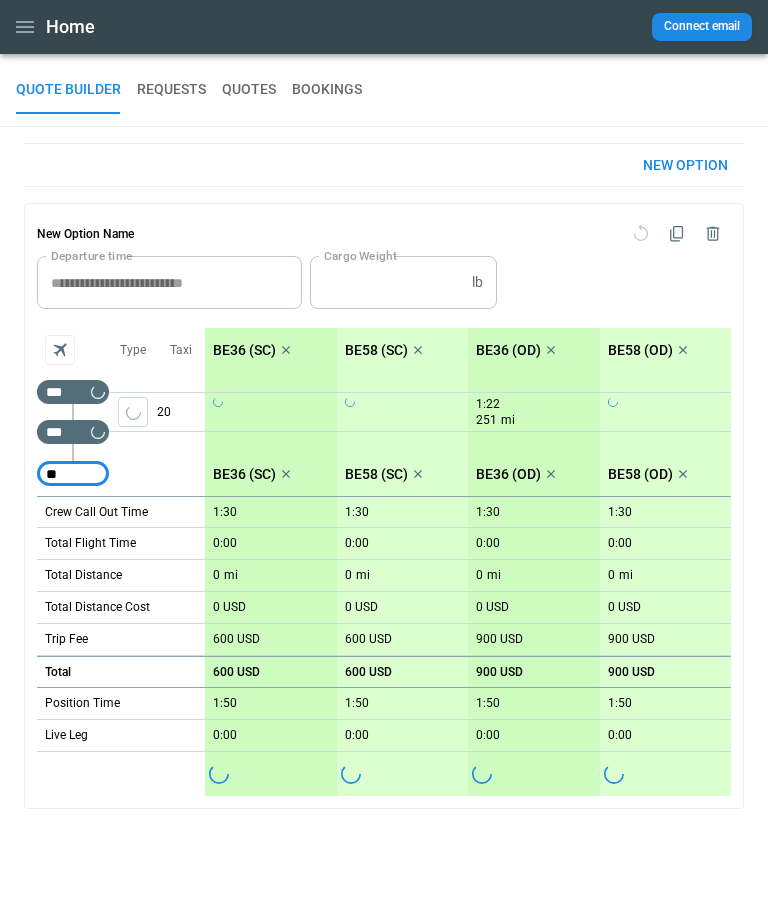 type on "***" 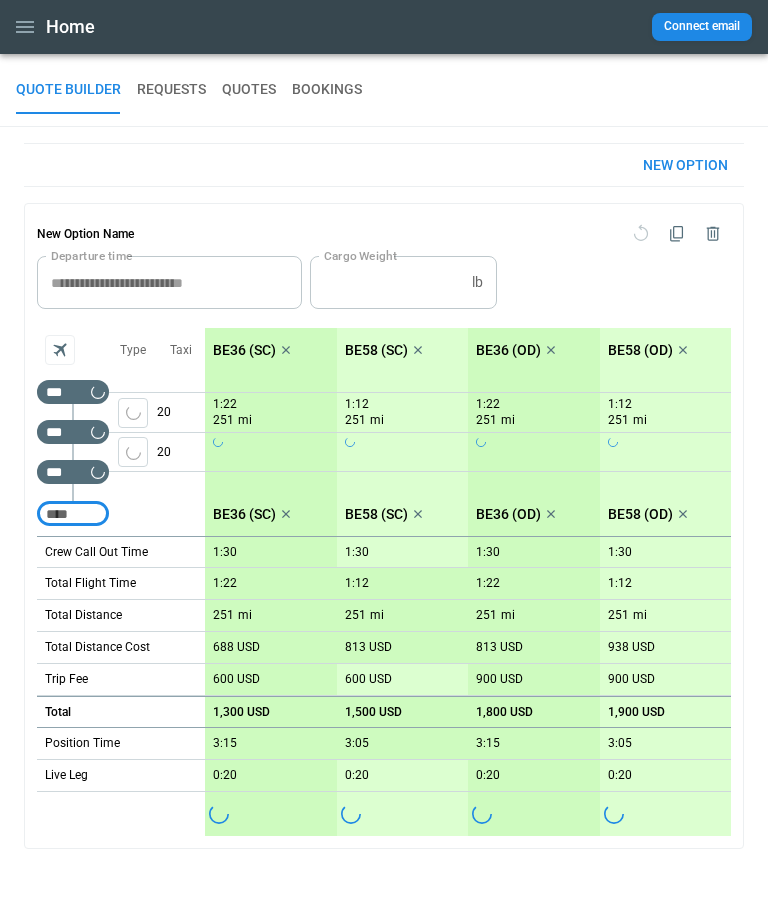 click at bounding box center [73, 514] 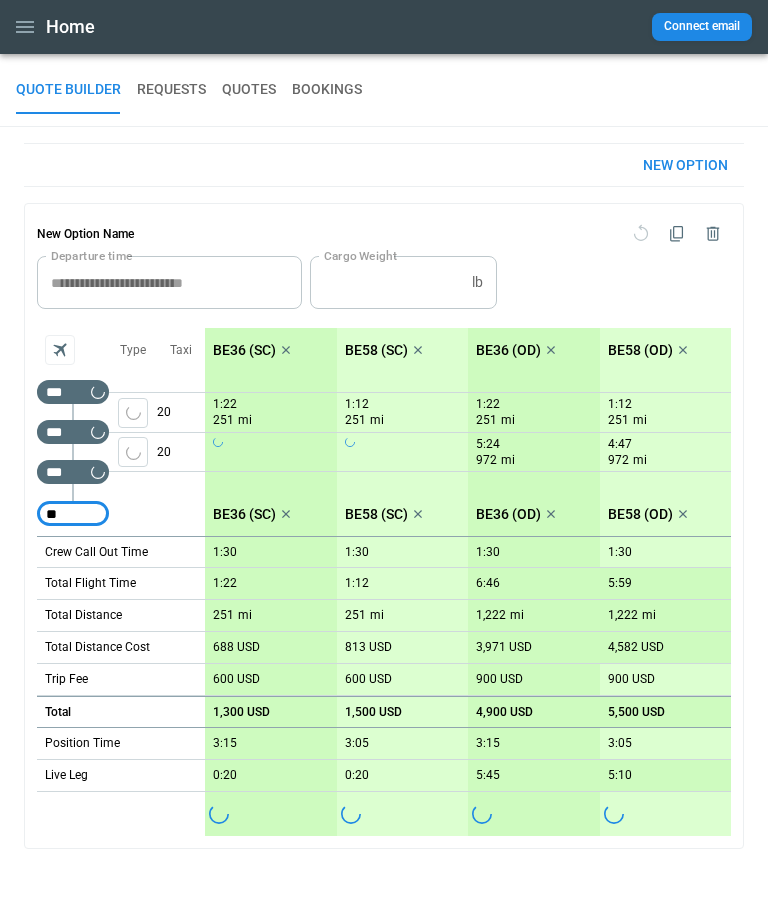 type on "***" 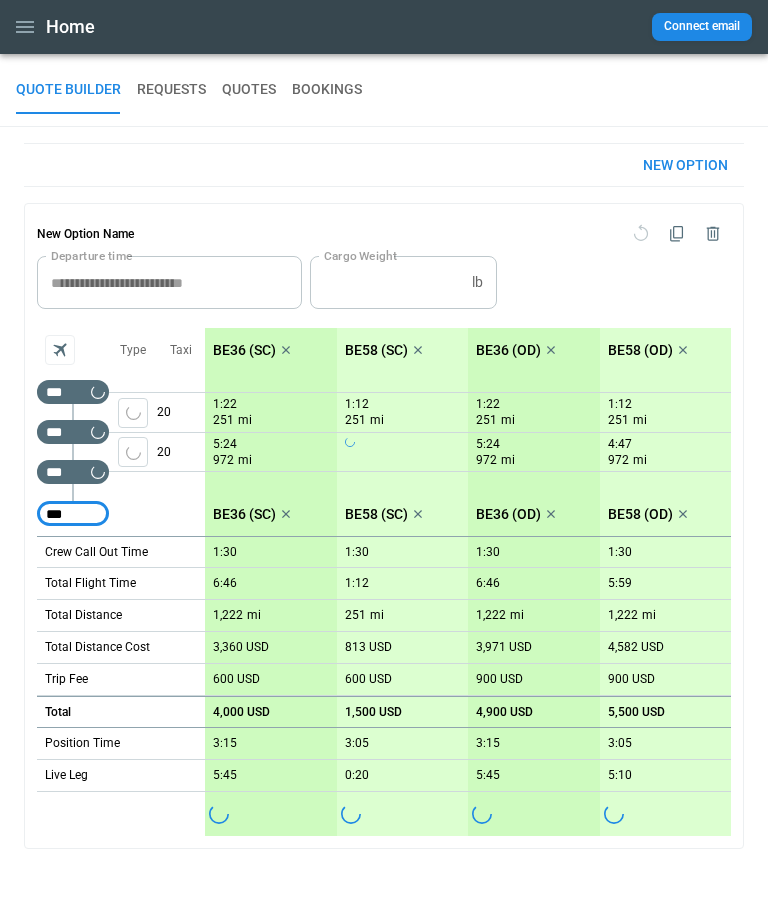 type 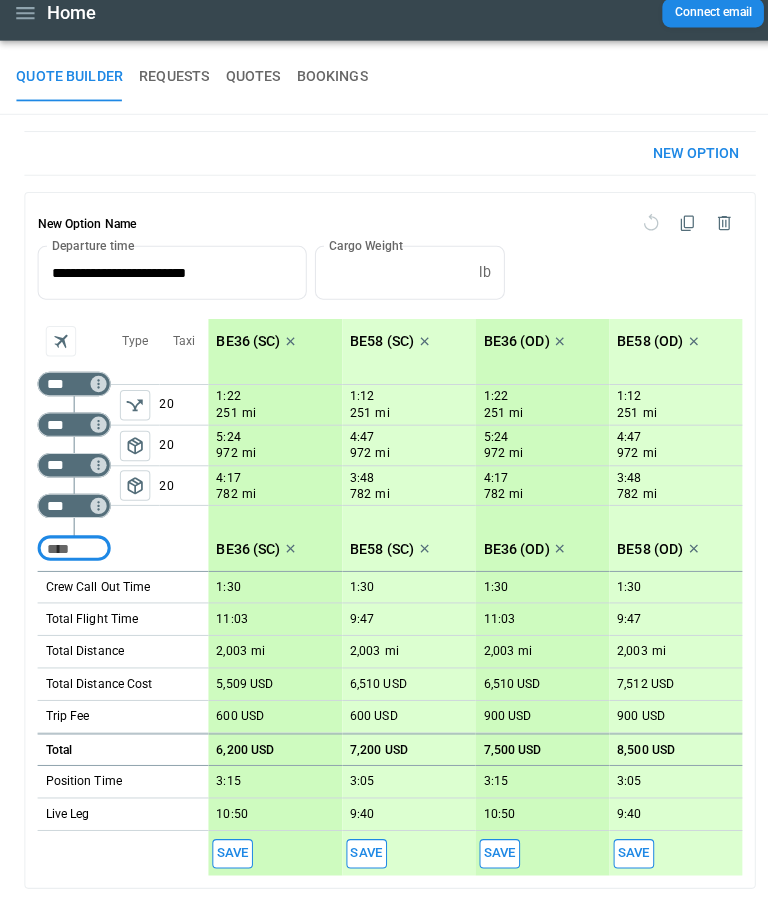 click on "1:30" at bounding box center [666, 592] 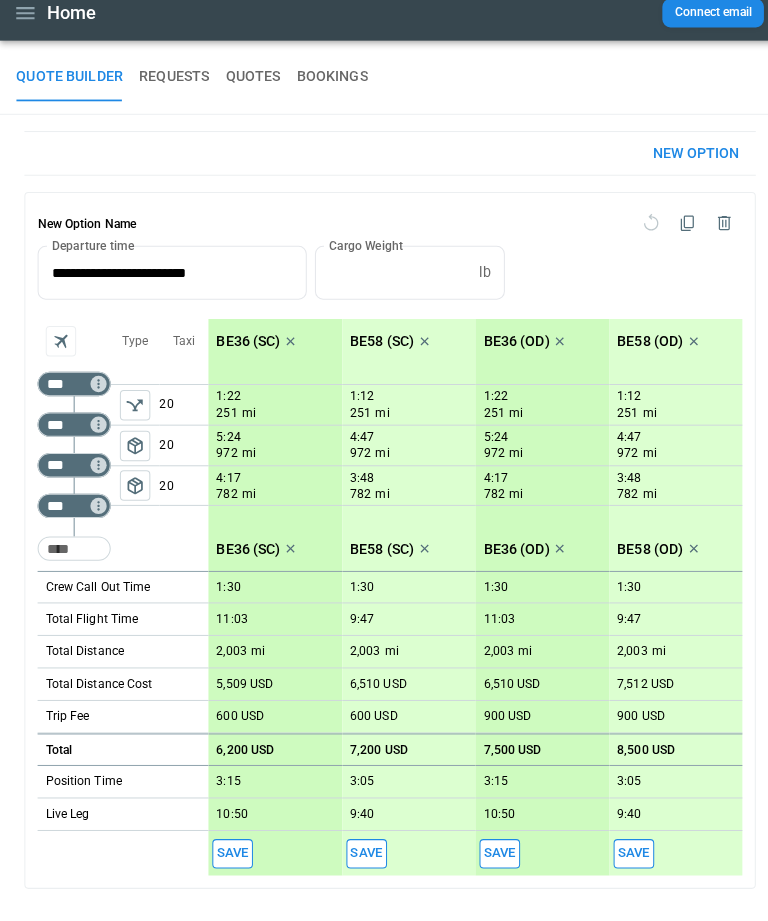 click on "1:30" at bounding box center [666, 592] 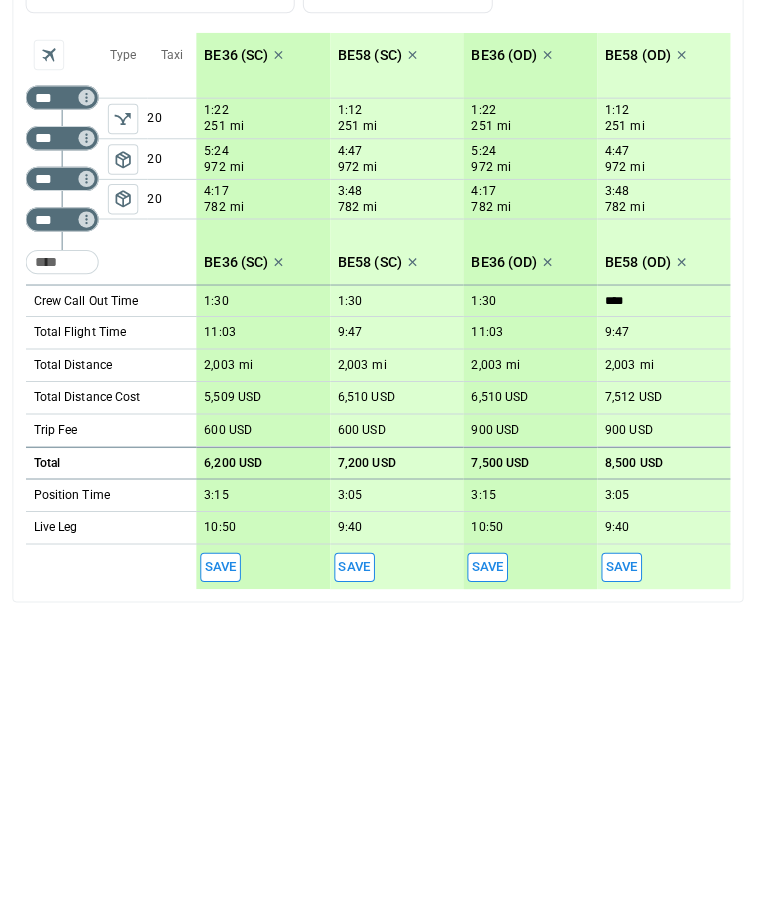 click on "1:30" at bounding box center (534, 592) 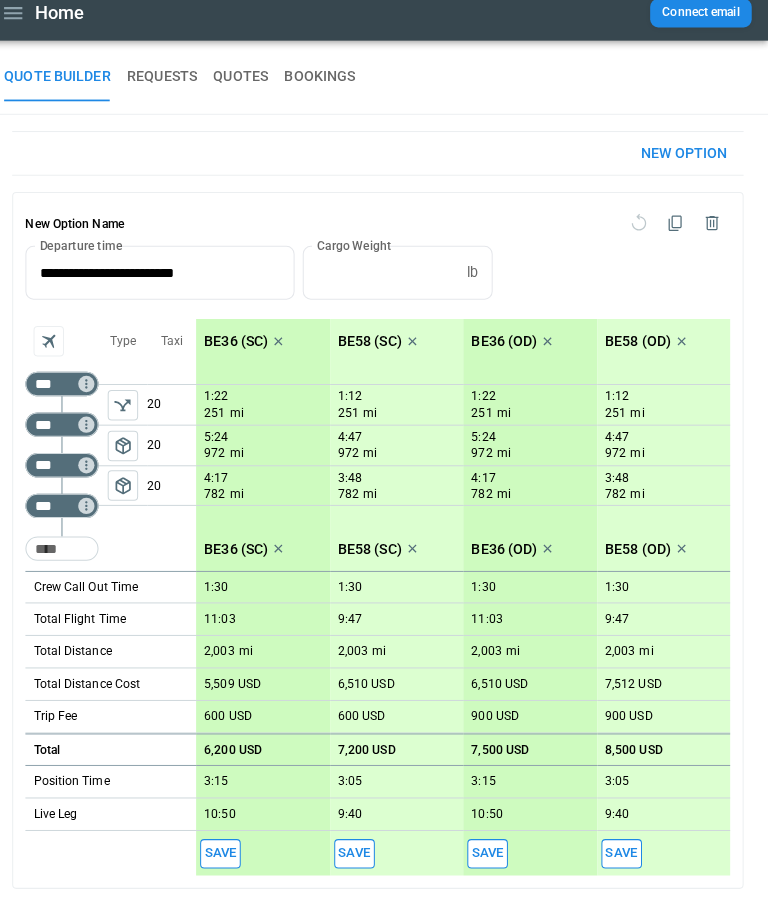 click on "1:30" at bounding box center (534, 592) 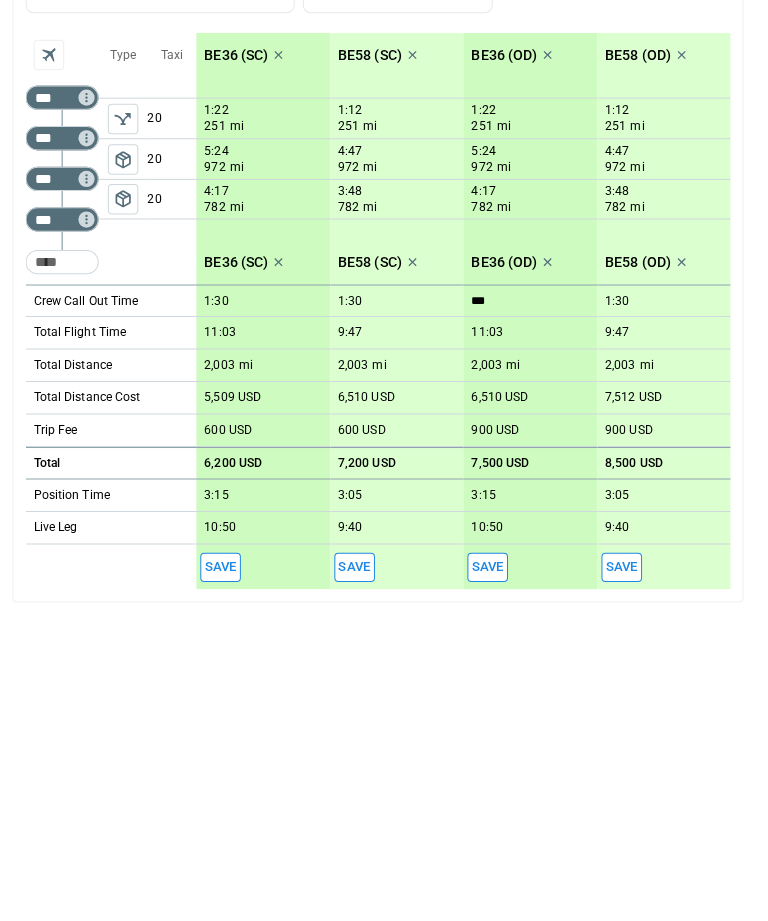 type on "****" 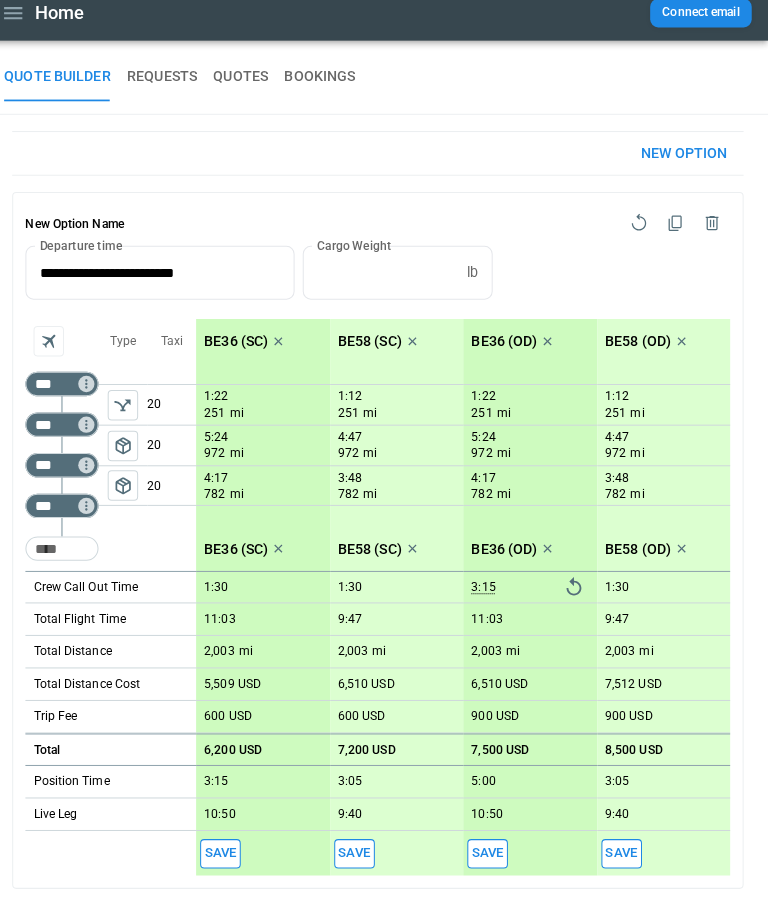 click on "package_2" at bounding box center (133, 492) 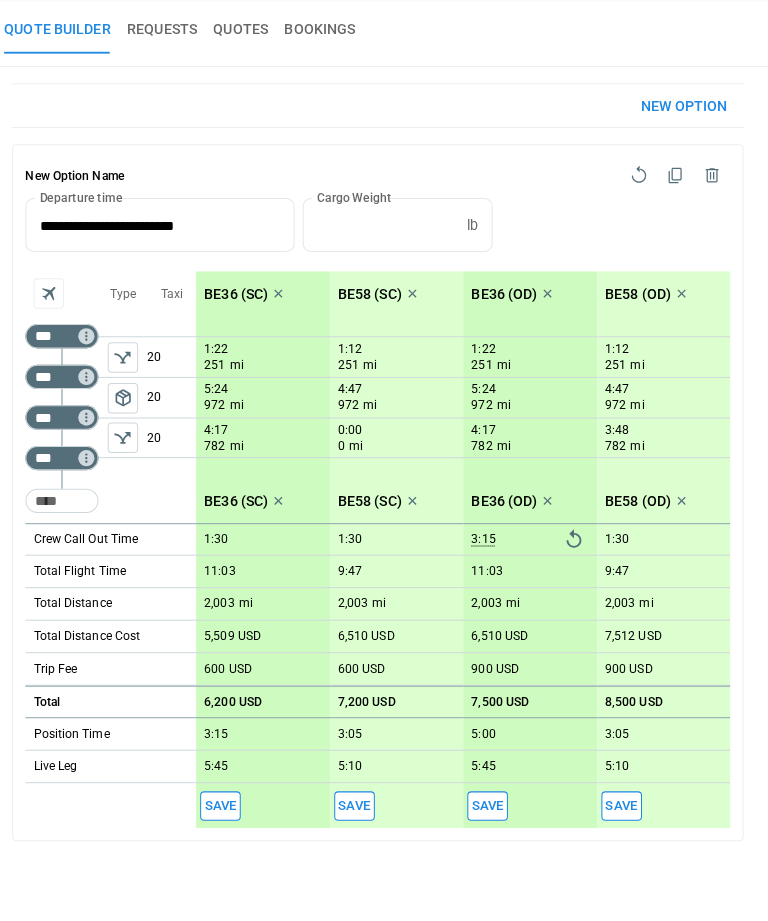 scroll, scrollTop: 0, scrollLeft: 0, axis: both 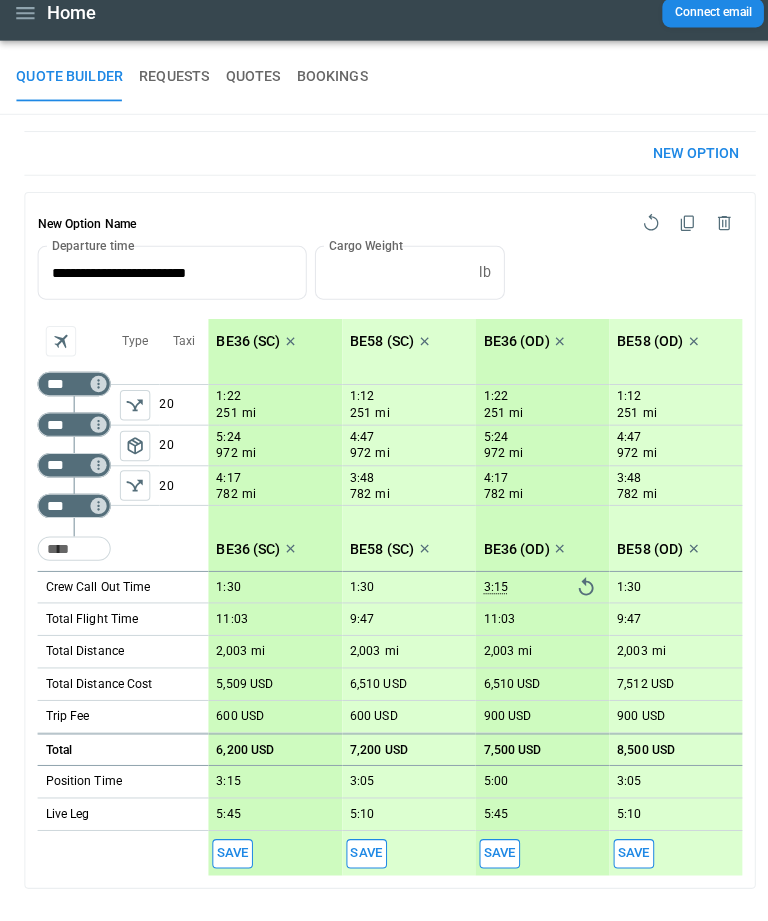 click on "***" at bounding box center (69, 432) 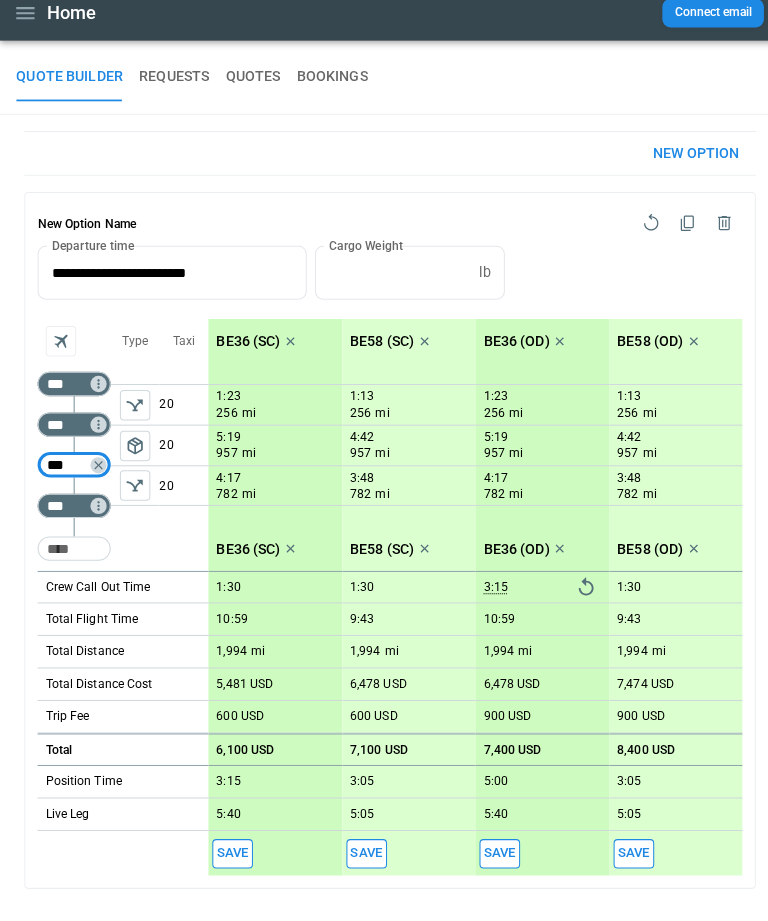 click on "***" at bounding box center [69, 432] 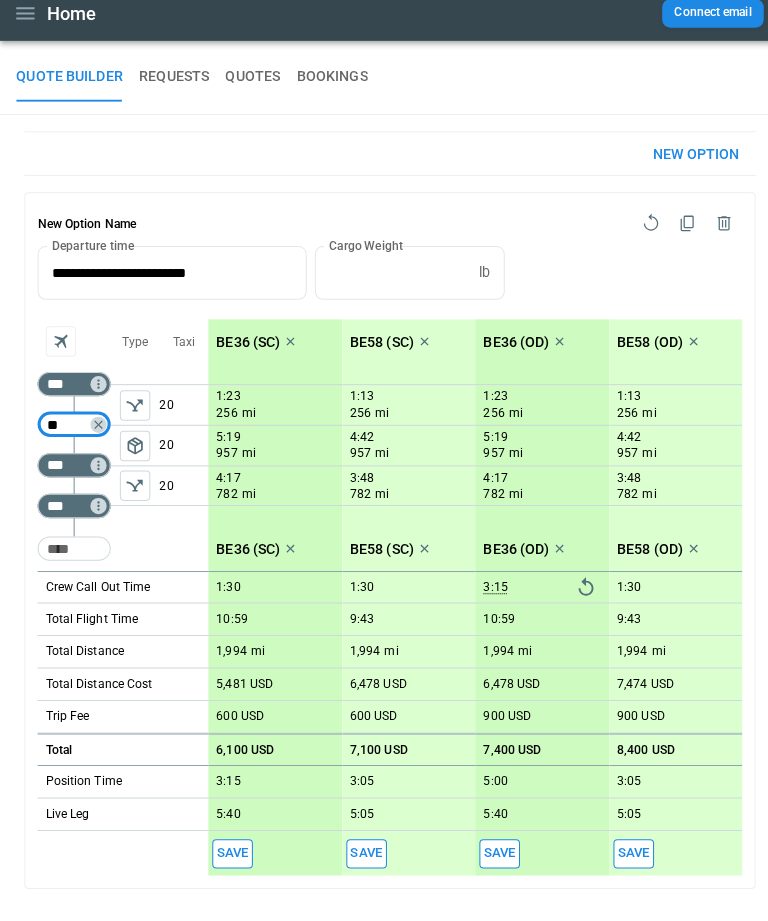 type on "***" 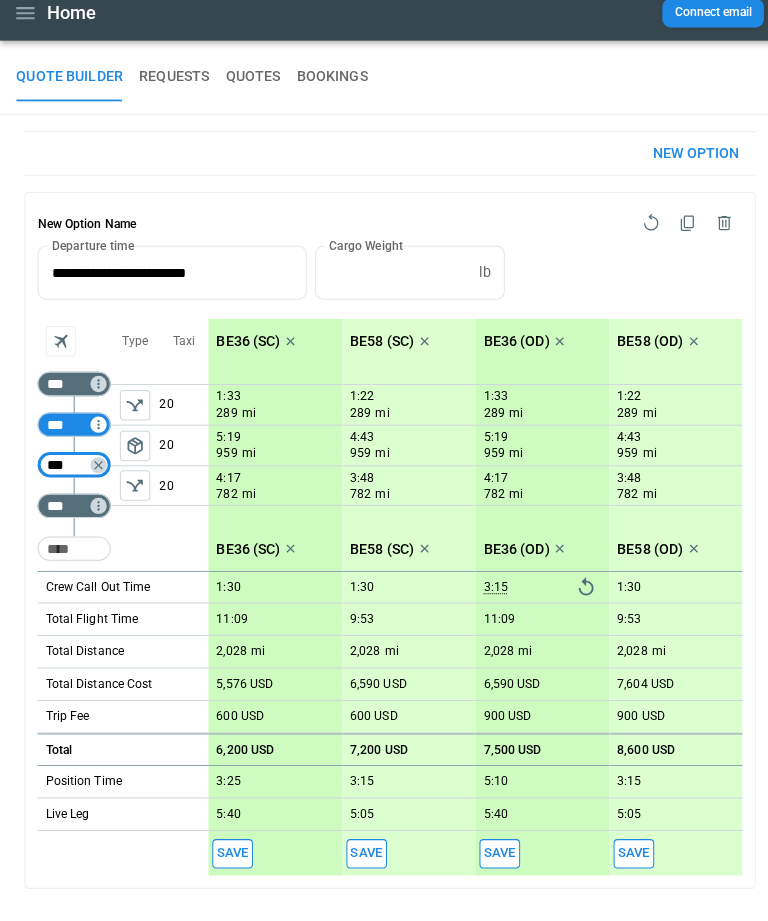 click on "*** ​" at bounding box center [73, 432] 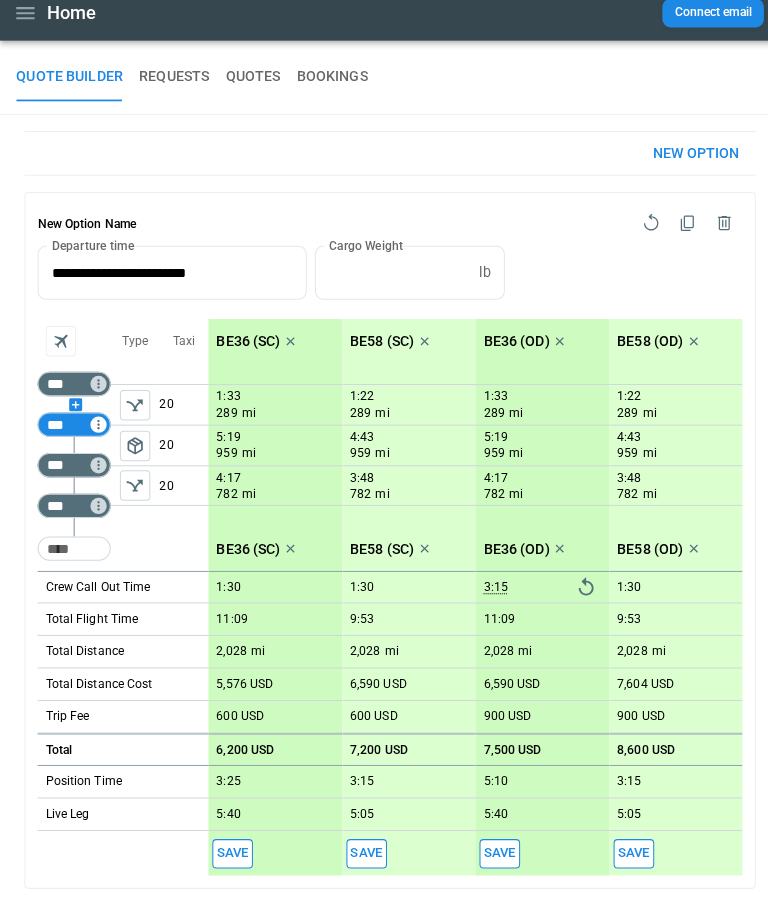 click on "*** ​" at bounding box center [73, 432] 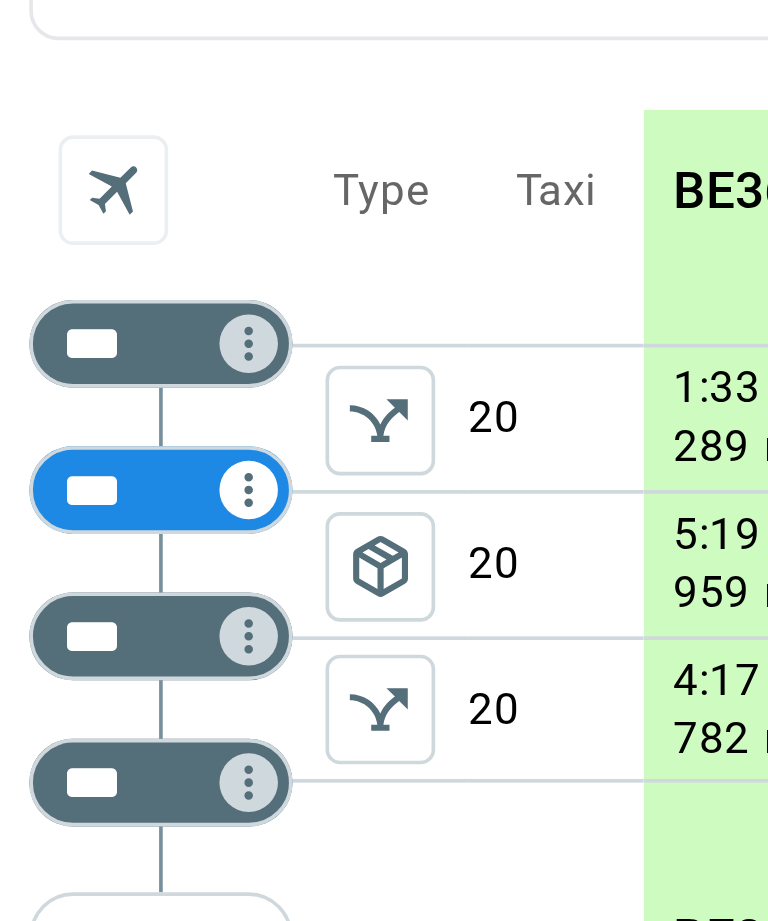 click on "*** ​" at bounding box center (73, 432) 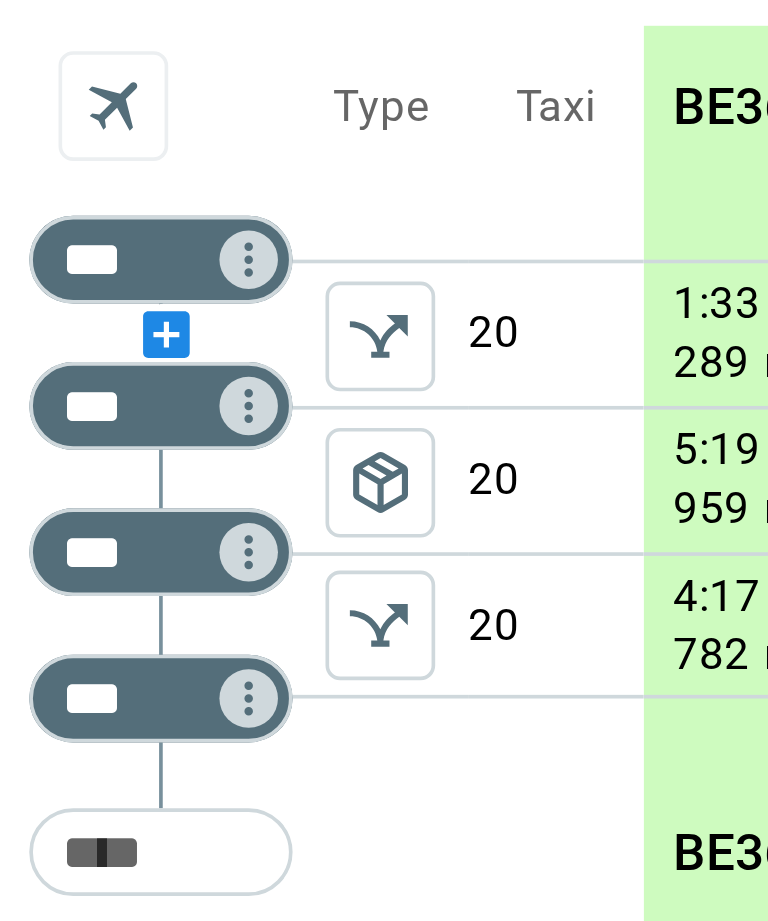 click on "***" at bounding box center [69, 512] 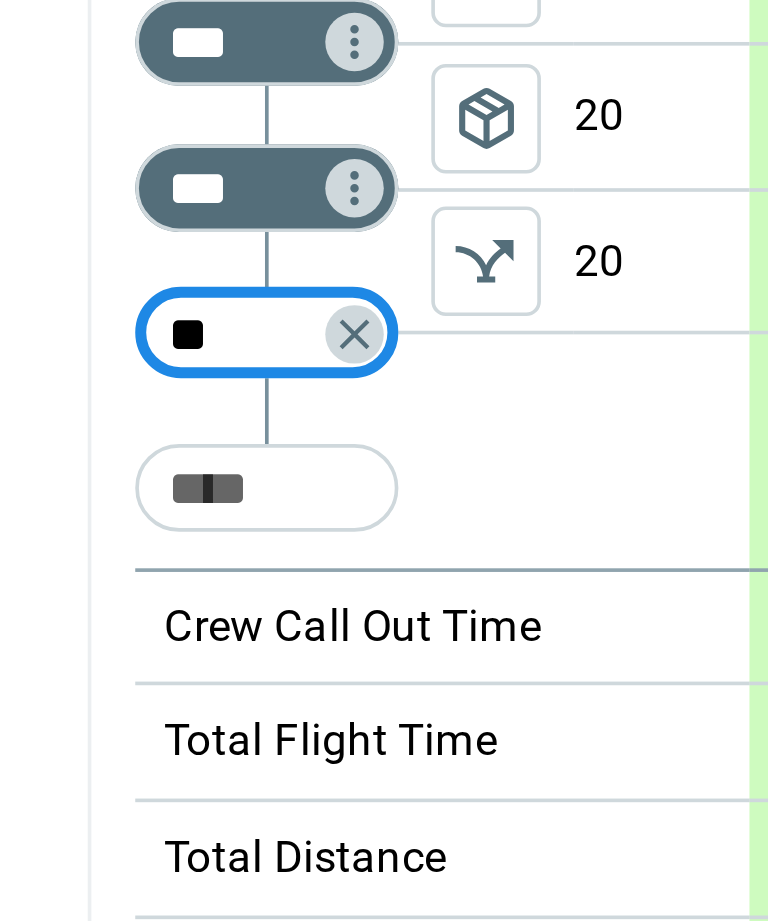 type on "***" 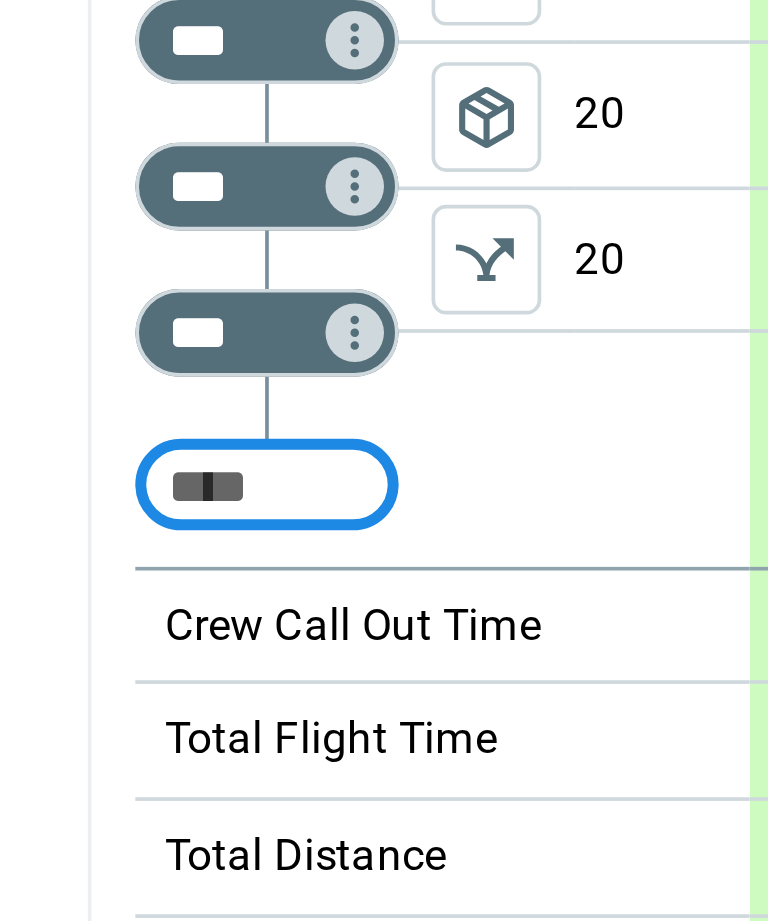 click on "***" at bounding box center (69, 472) 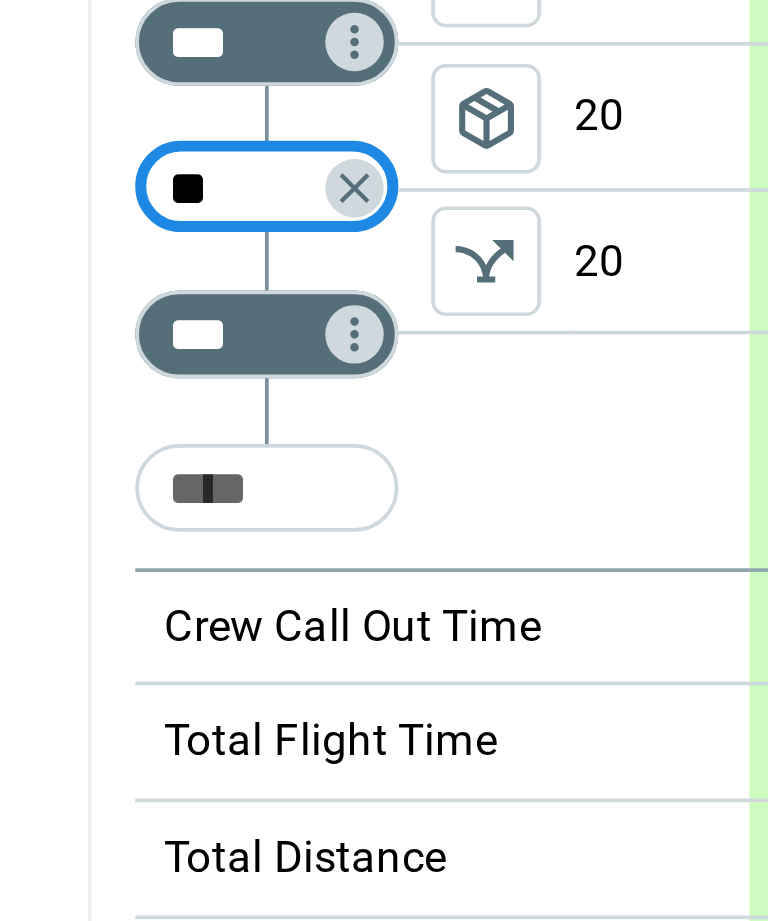 type on "***" 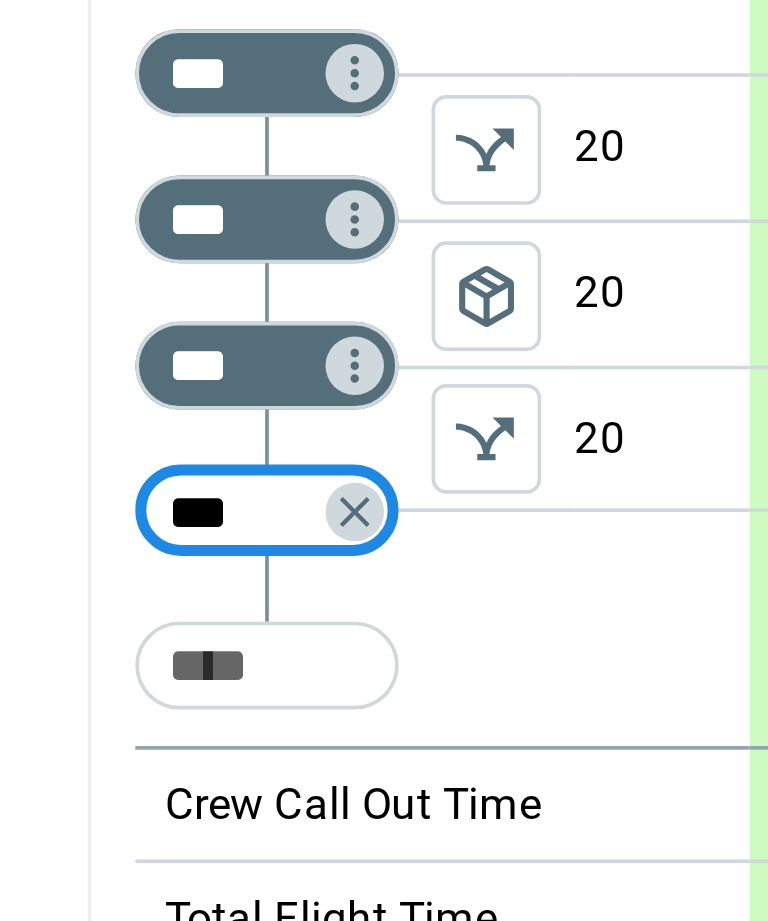 click on "***" at bounding box center (69, 432) 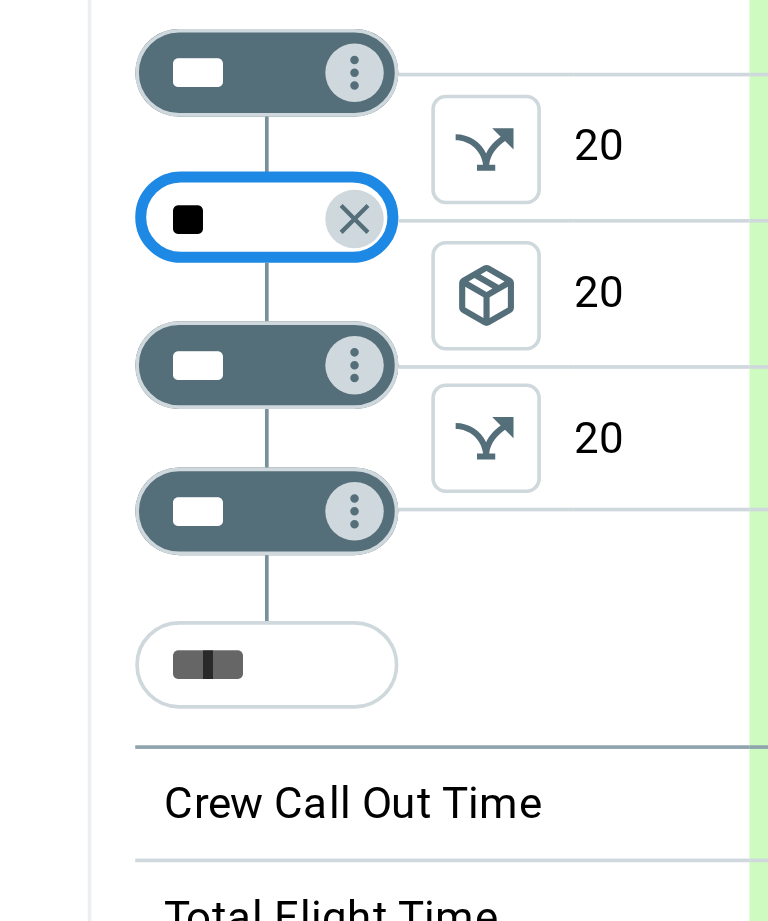 type on "***" 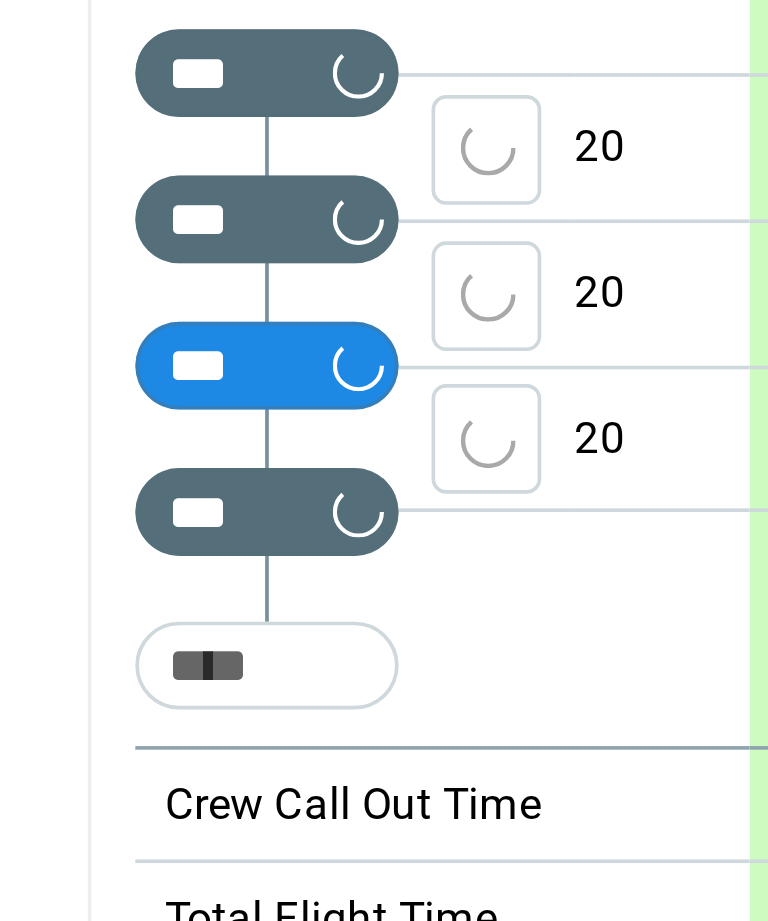 click on "*** ​" at bounding box center [73, 472] 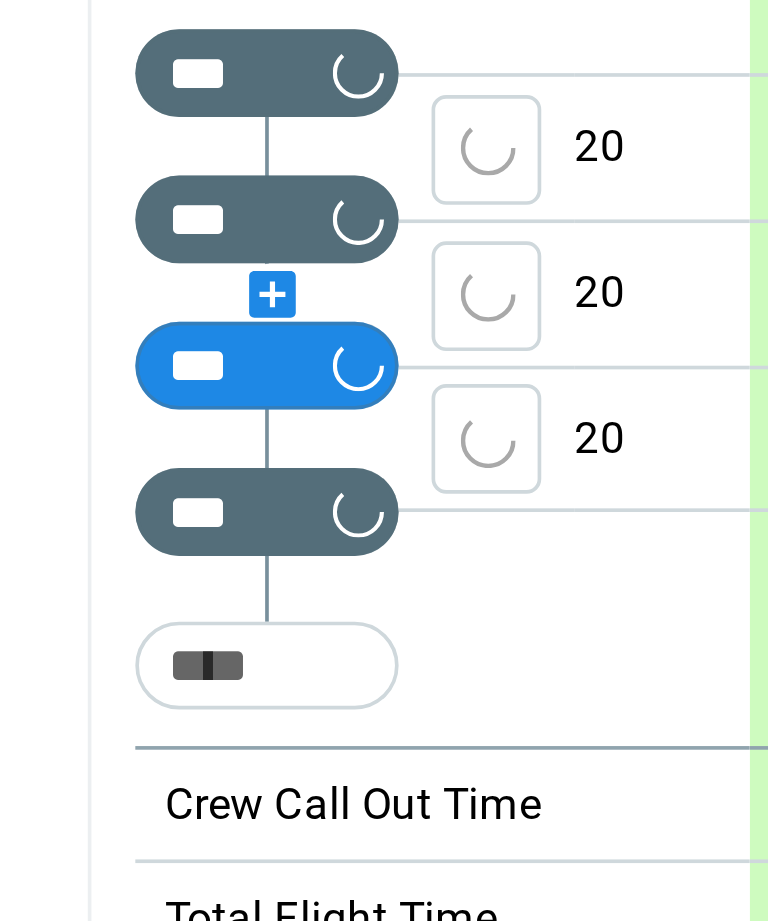 click on "*** ​" at bounding box center (73, 472) 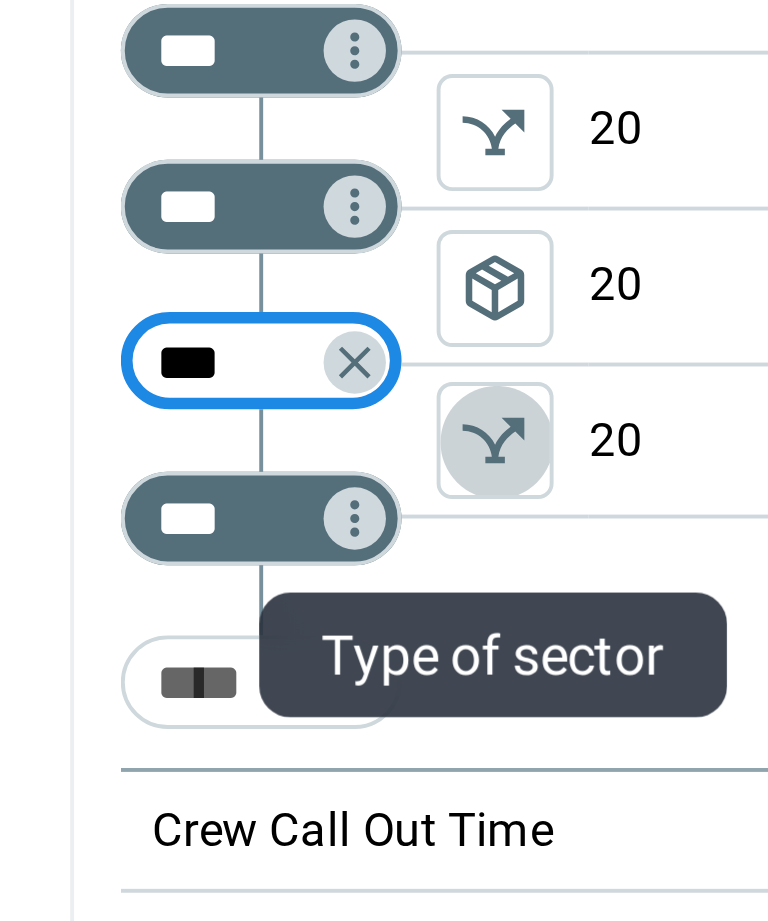 click at bounding box center [73, 554] 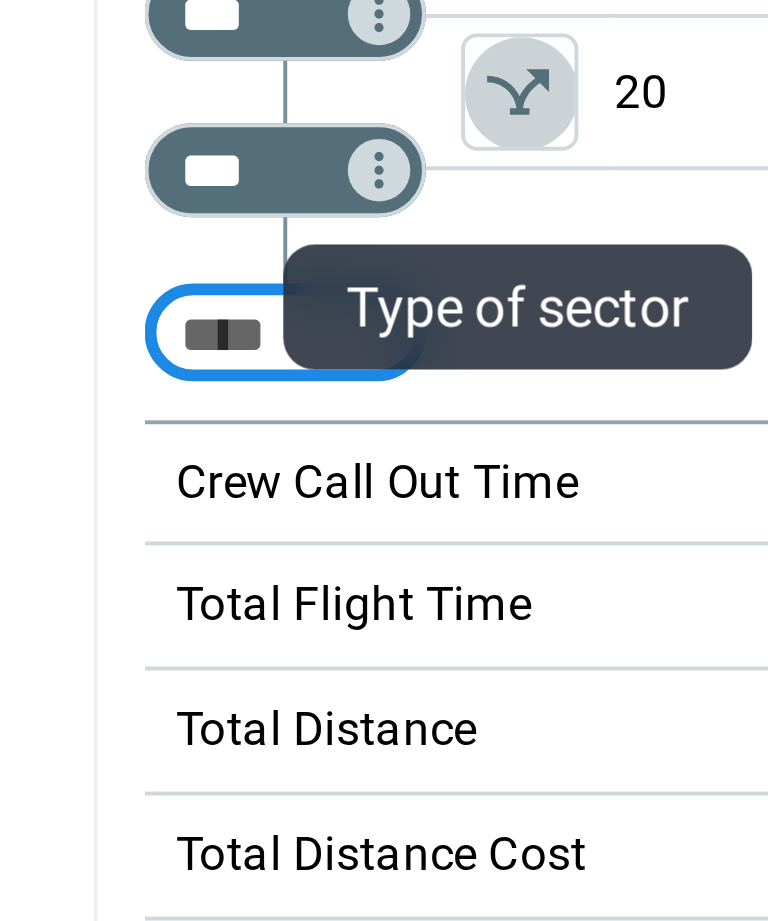 click on "Total Distance" at bounding box center [121, 656] 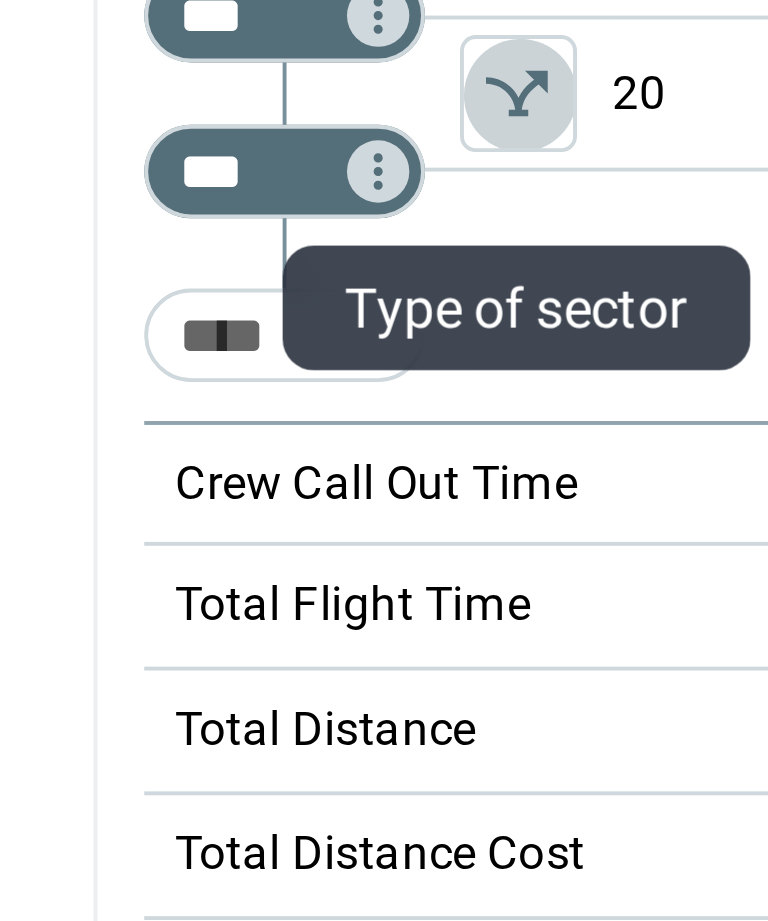 click at bounding box center [384, 460] 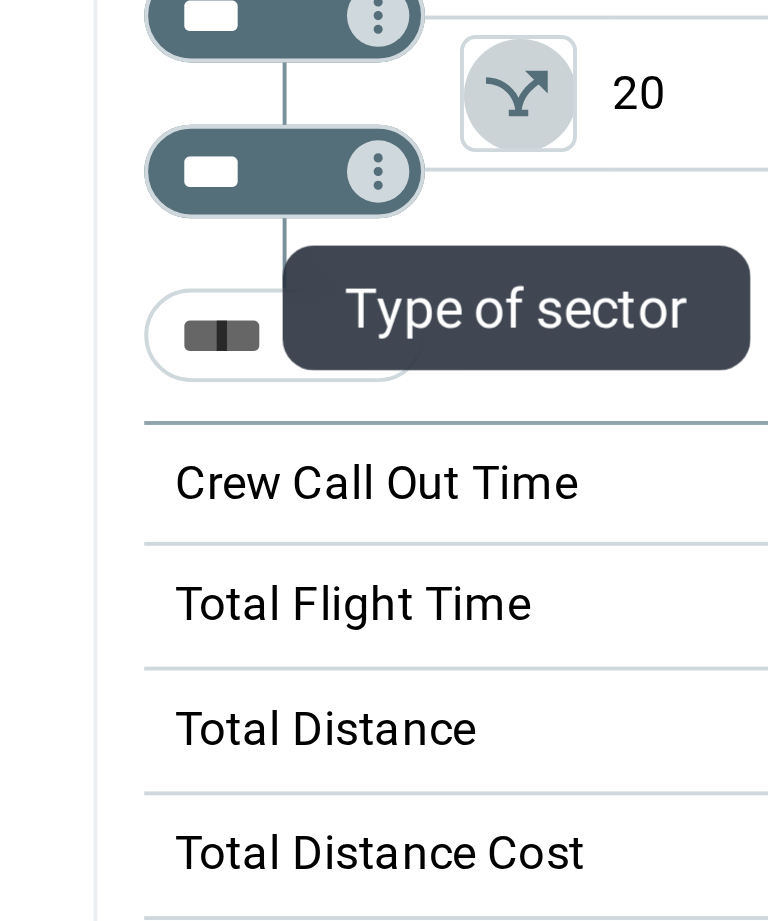 click on "Crew Call Out Time" at bounding box center [121, 592] 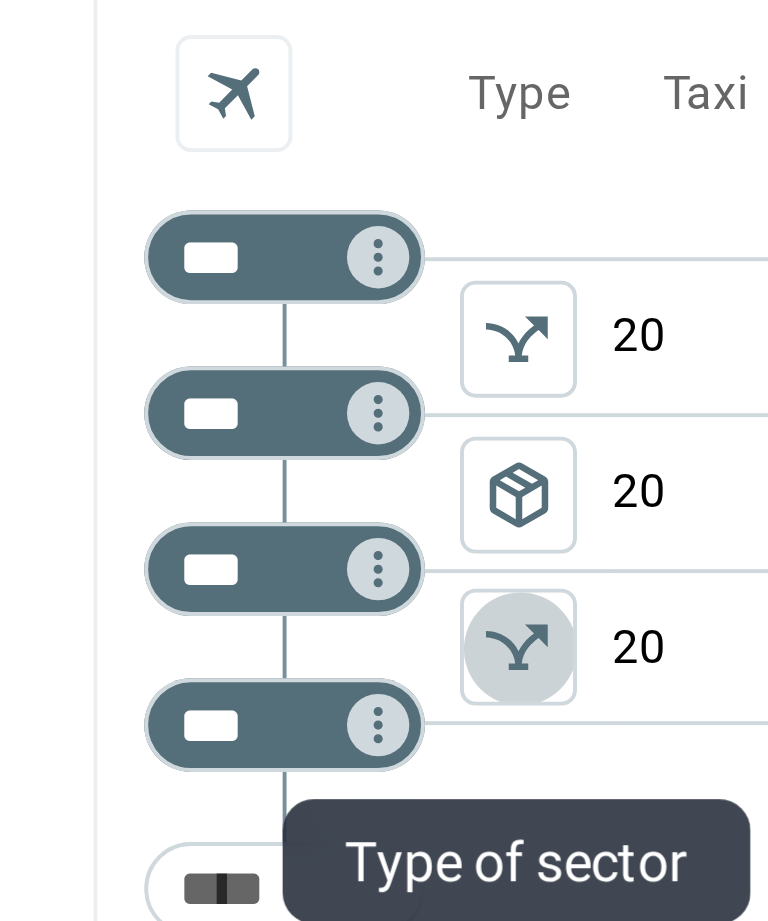 click at bounding box center [384, 460] 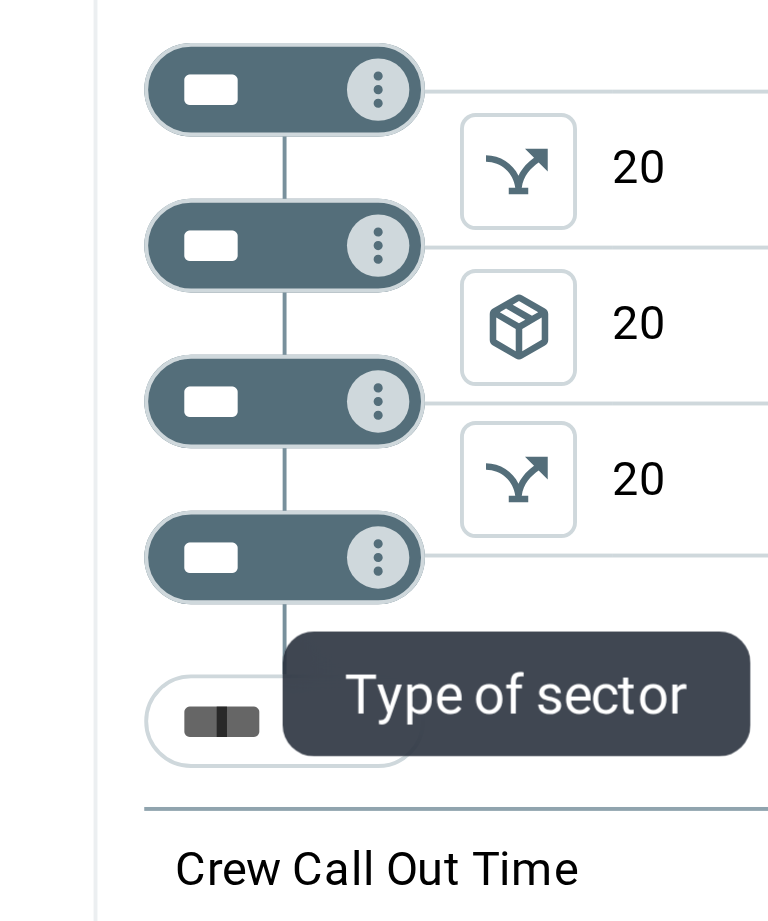 click on "***" at bounding box center [69, 472] 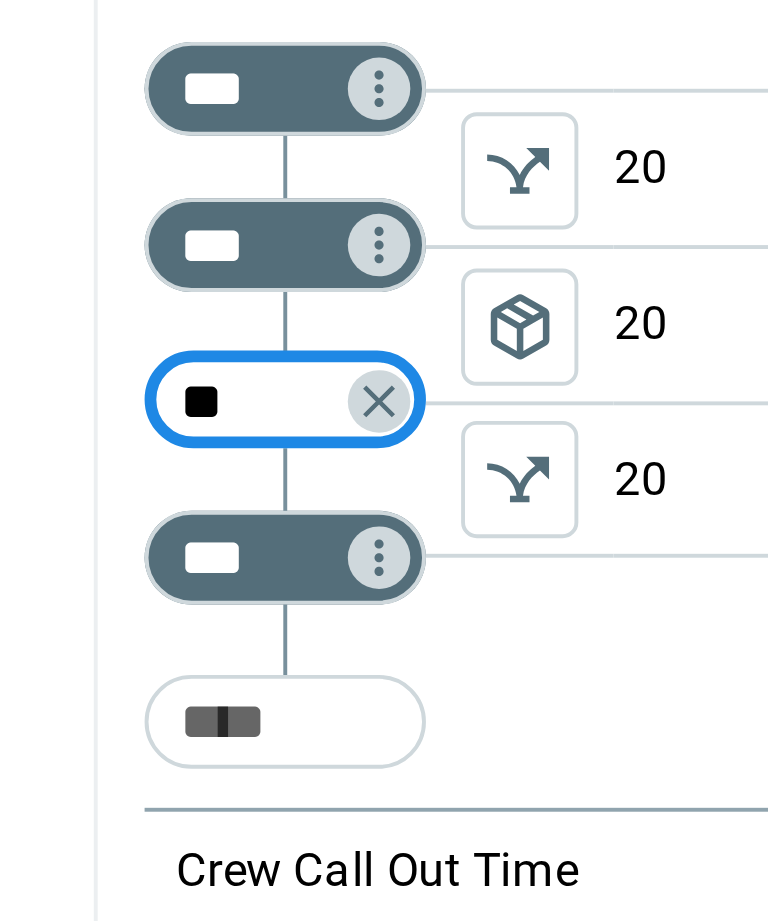 type on "***" 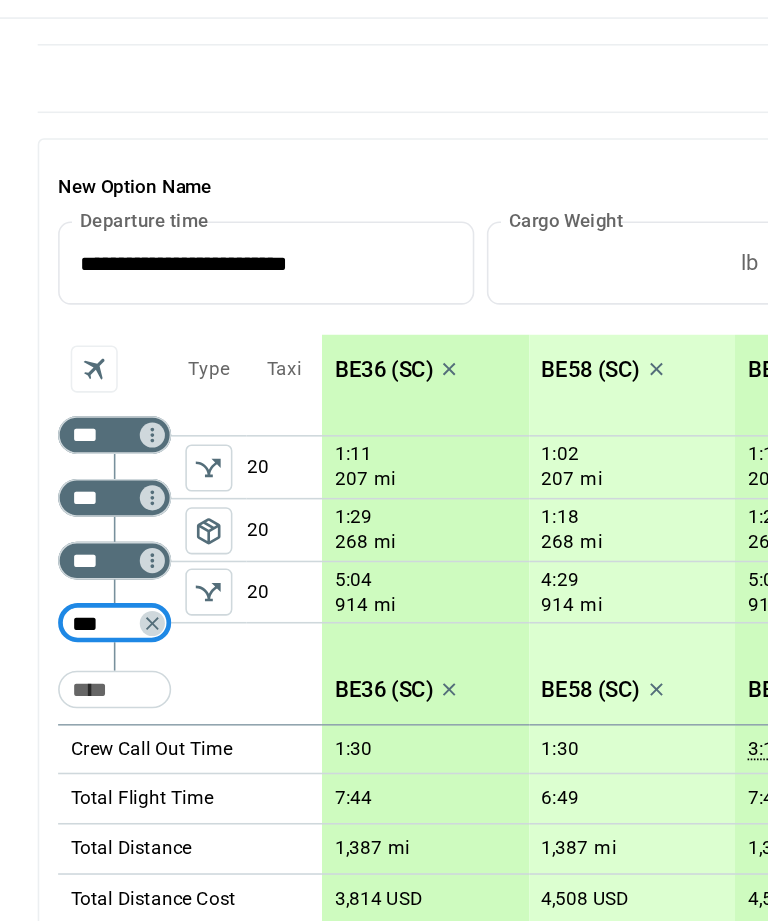 click on "***" at bounding box center (69, 512) 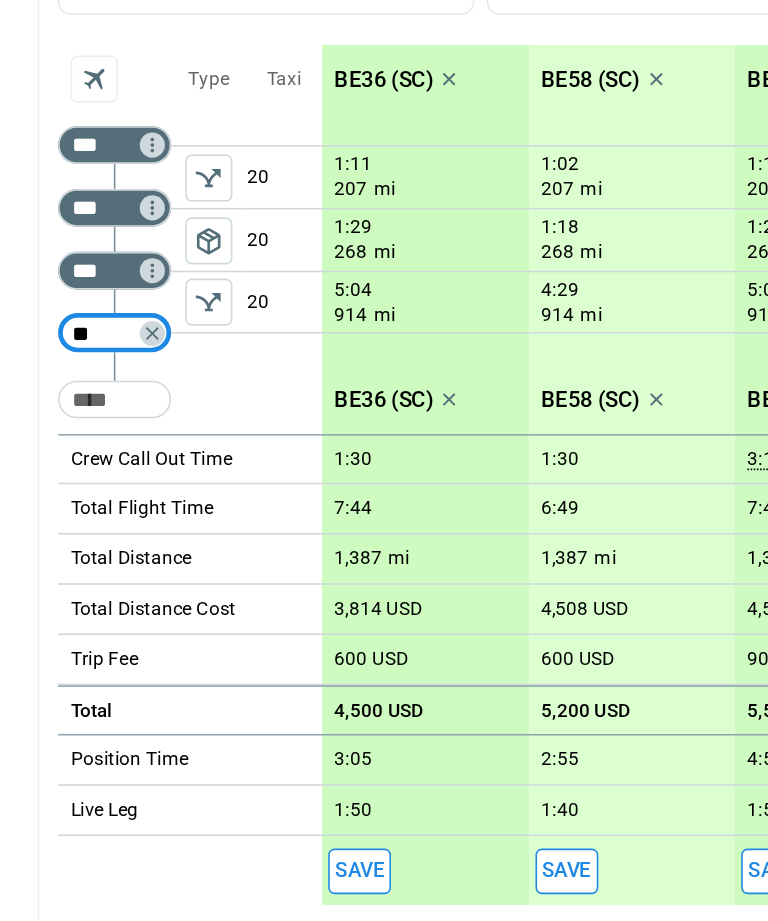 type on "***" 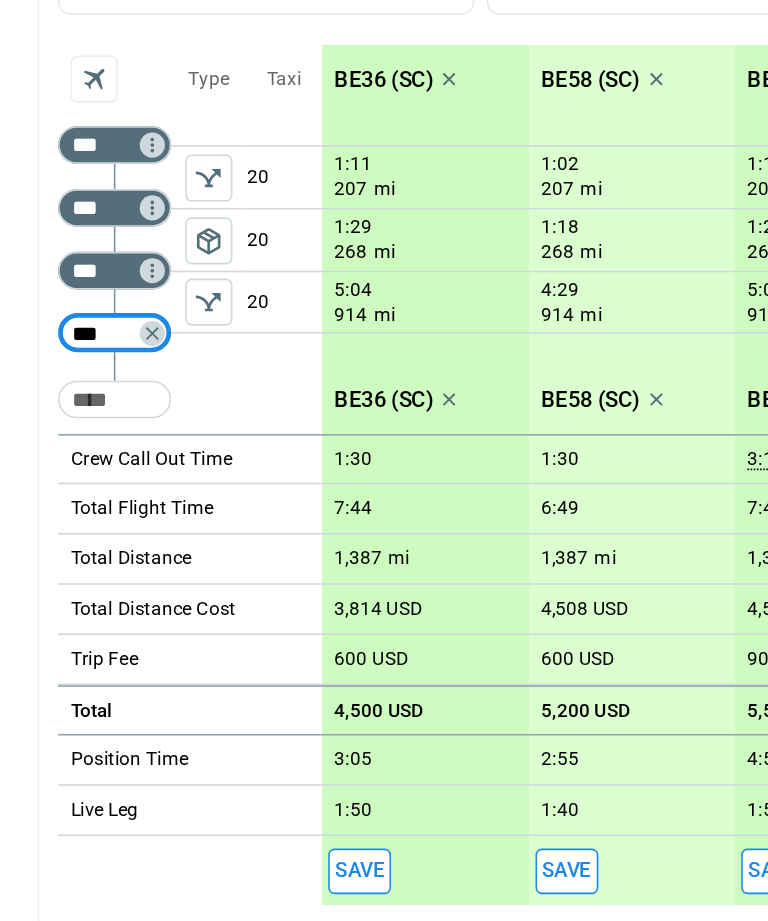 click at bounding box center [73, 554] 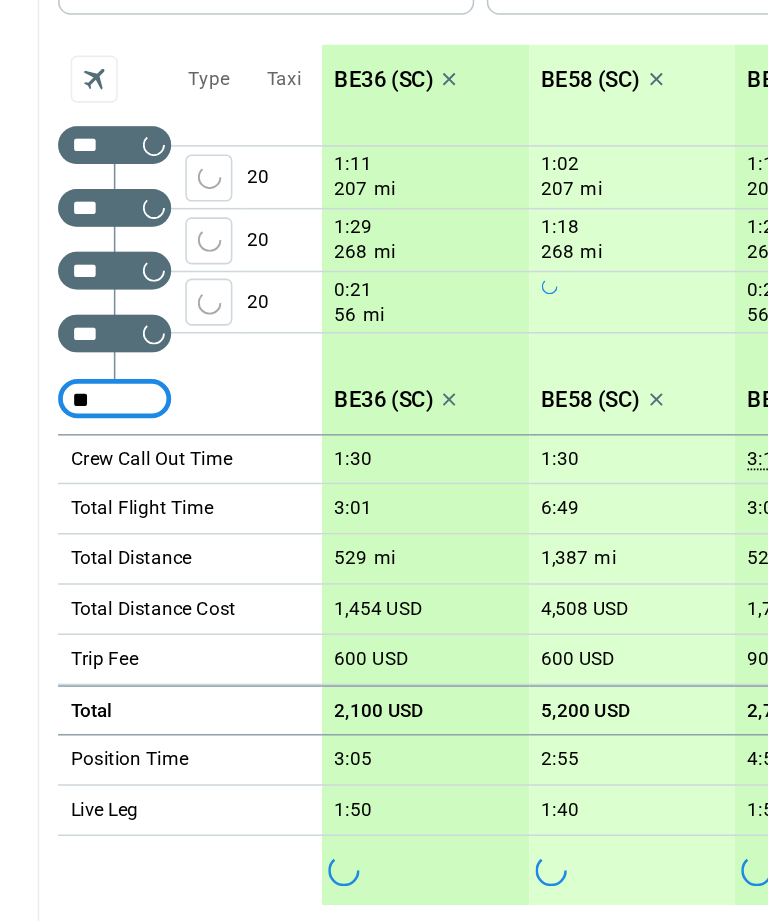 type on "***" 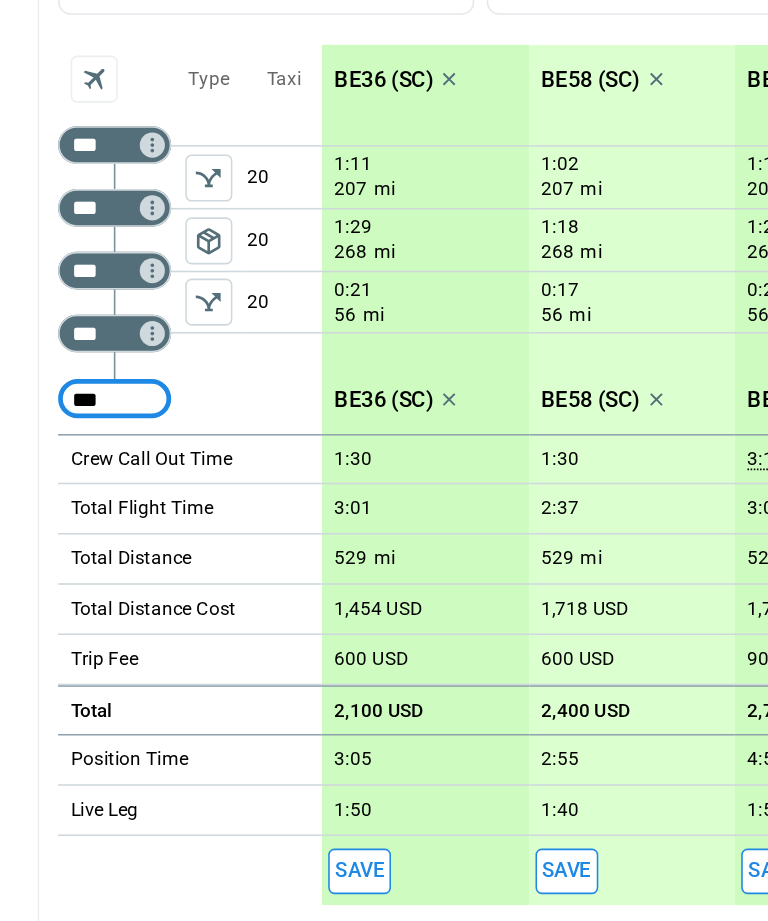 type 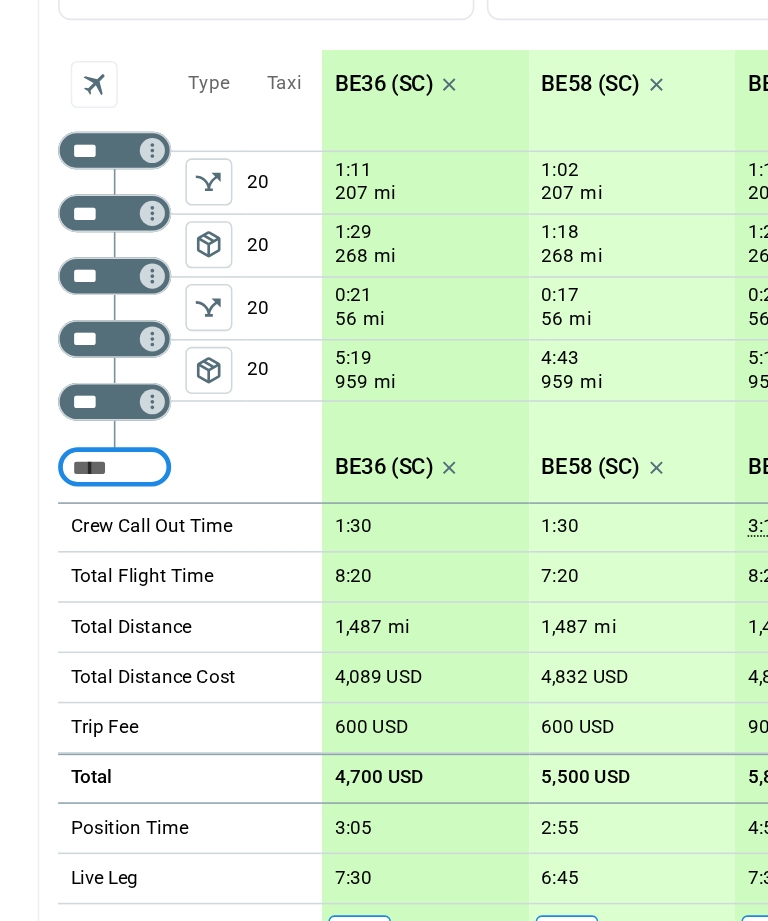 click 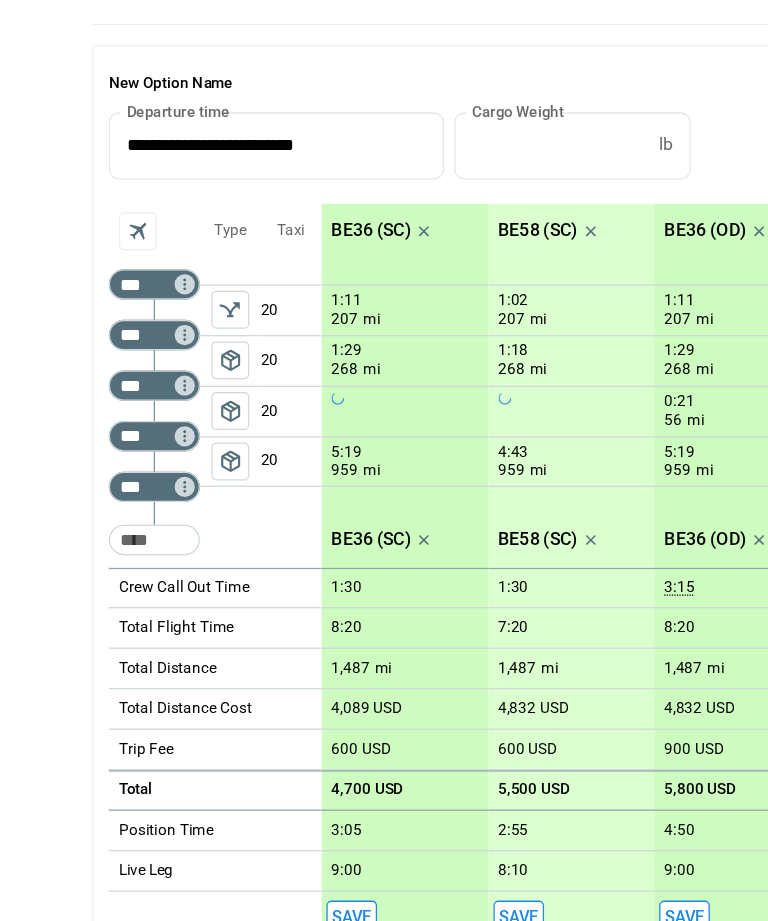 scroll, scrollTop: 21, scrollLeft: 0, axis: vertical 